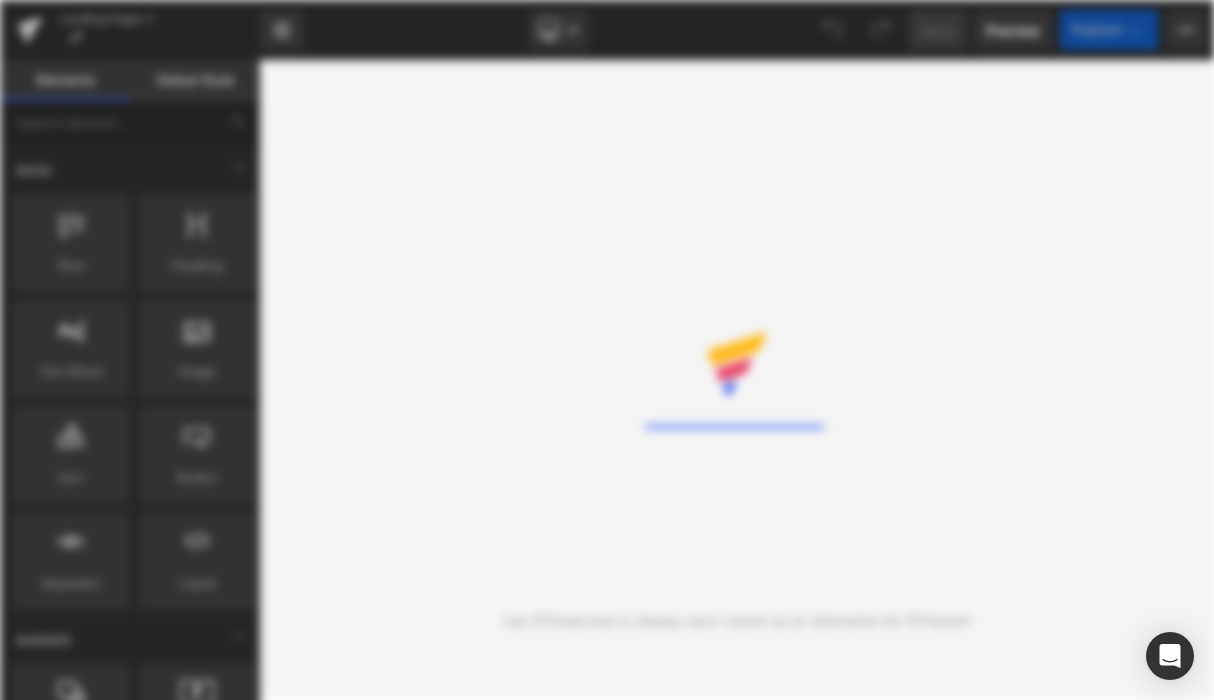 scroll, scrollTop: 0, scrollLeft: 0, axis: both 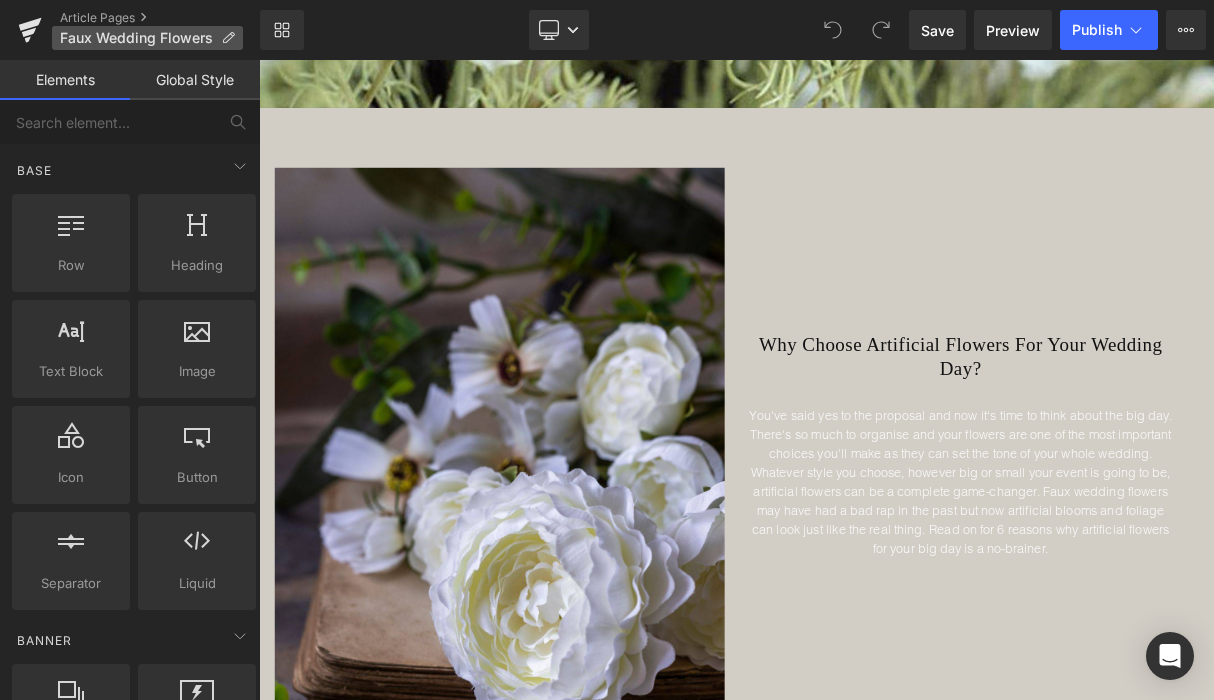 click on "Faux Wedding Flowers" at bounding box center (136, 38) 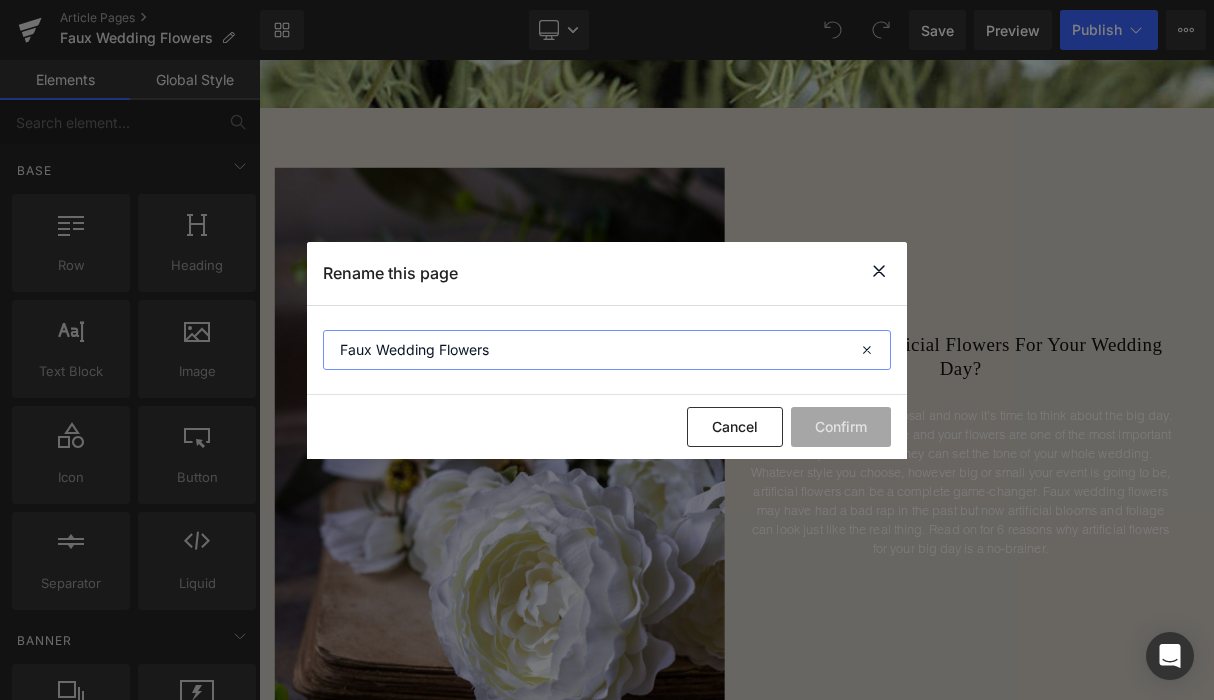 click on "Faux Wedding Flowers" at bounding box center (607, 350) 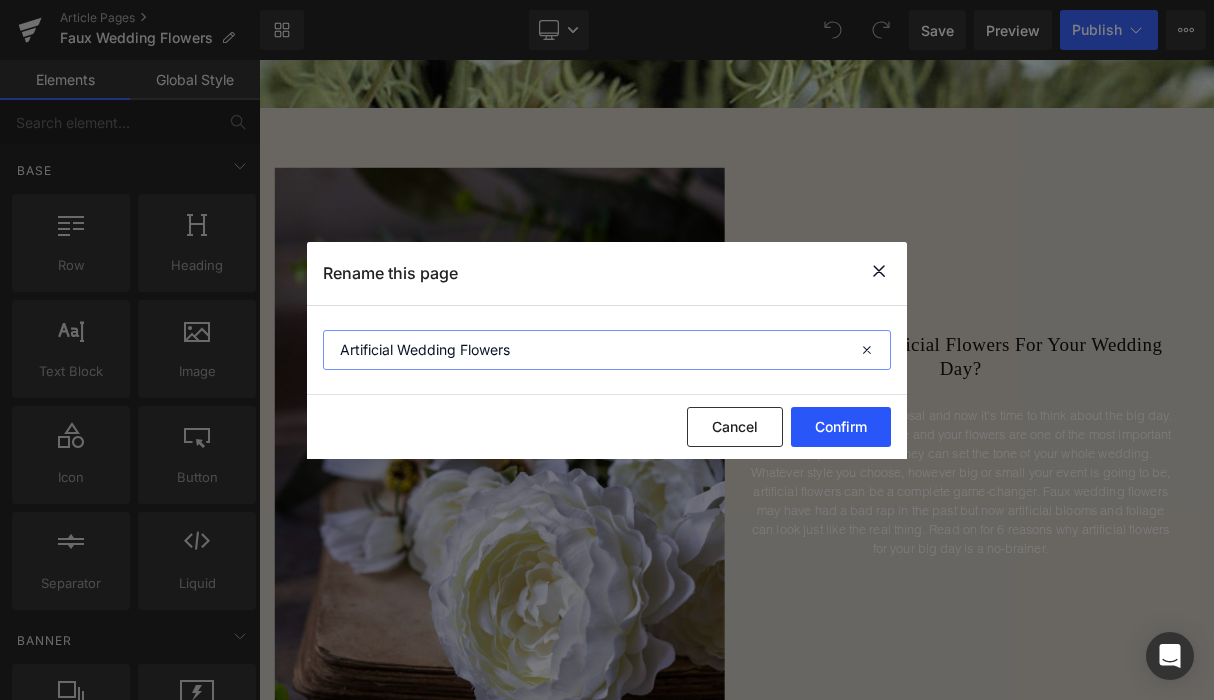 type on "Artificial Wedding Flowers" 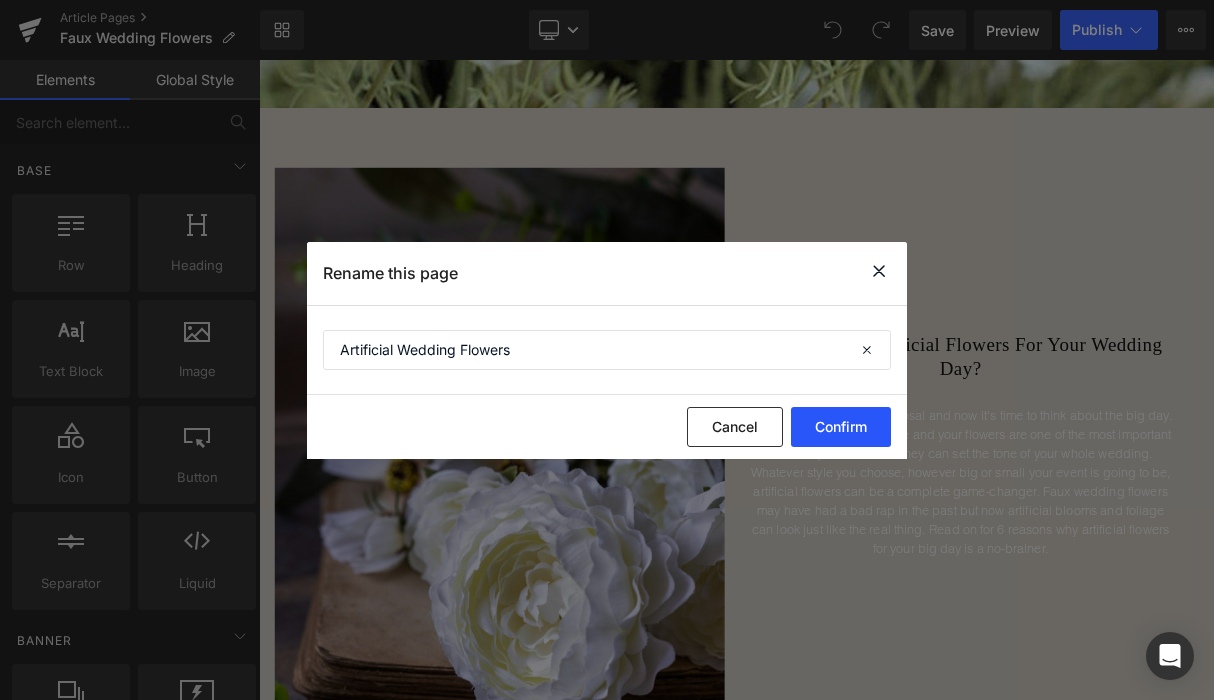 click on "Confirm" at bounding box center [841, 427] 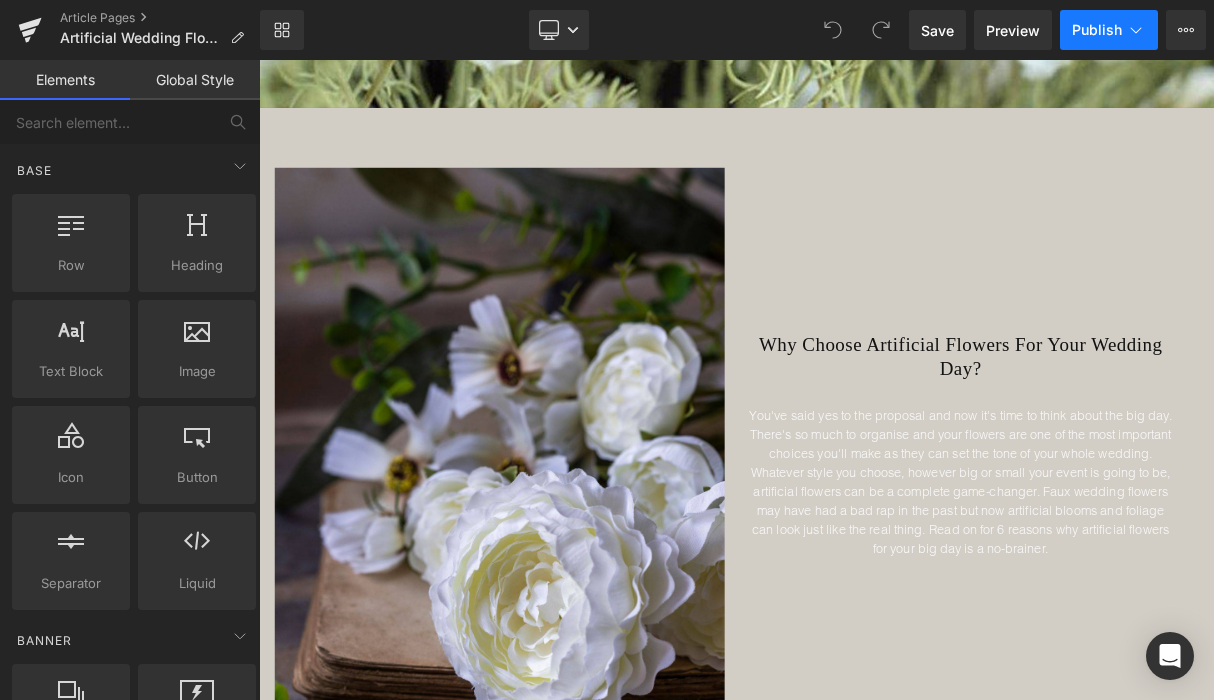 click on "Publish" at bounding box center [1097, 30] 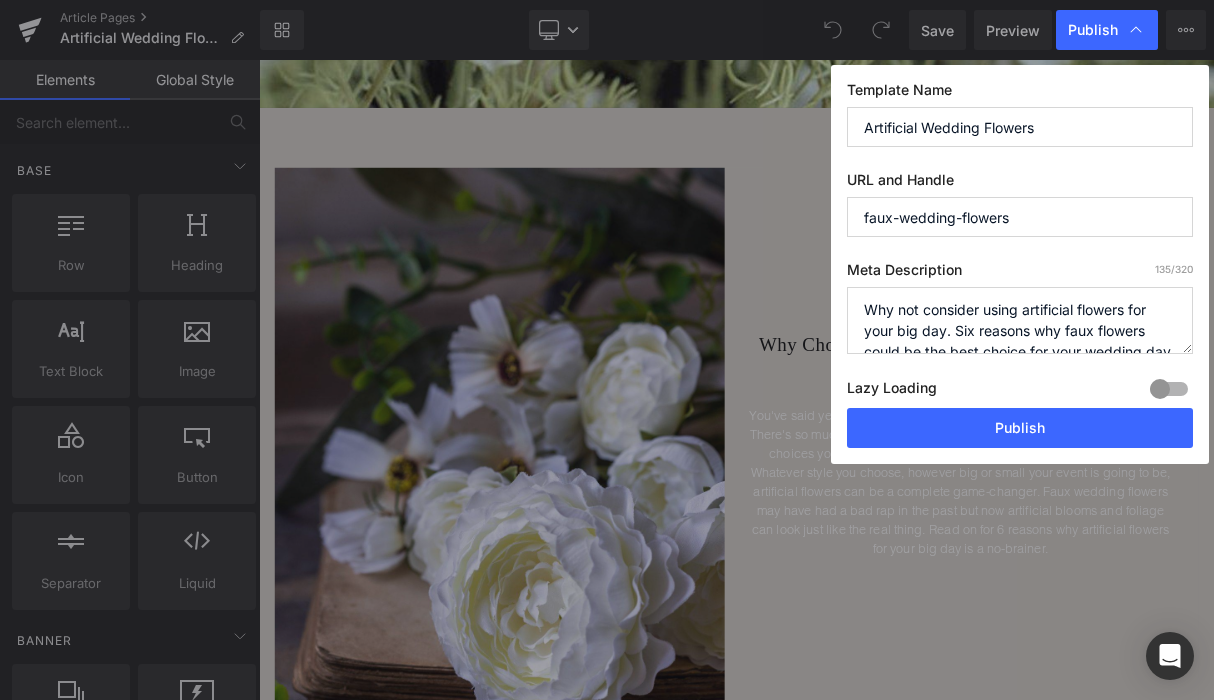 click on "faux-wedding-flowers" at bounding box center [1020, 217] 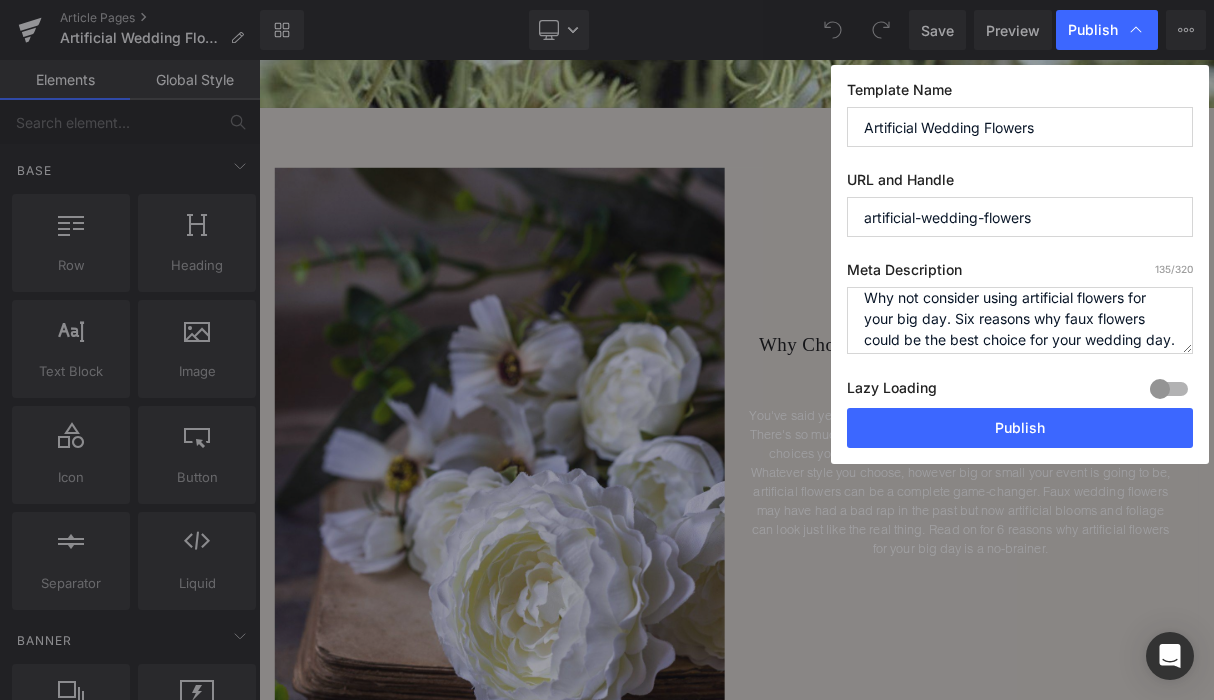 scroll, scrollTop: 5, scrollLeft: 0, axis: vertical 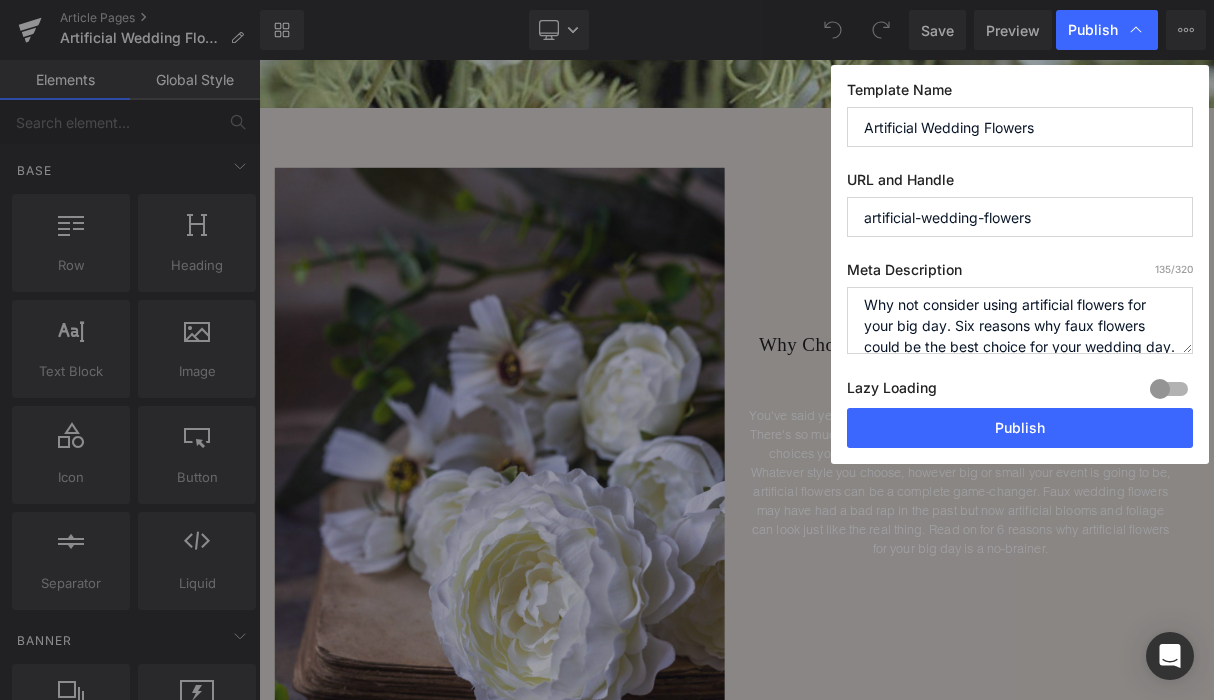 type on "artificial-wedding-flowers" 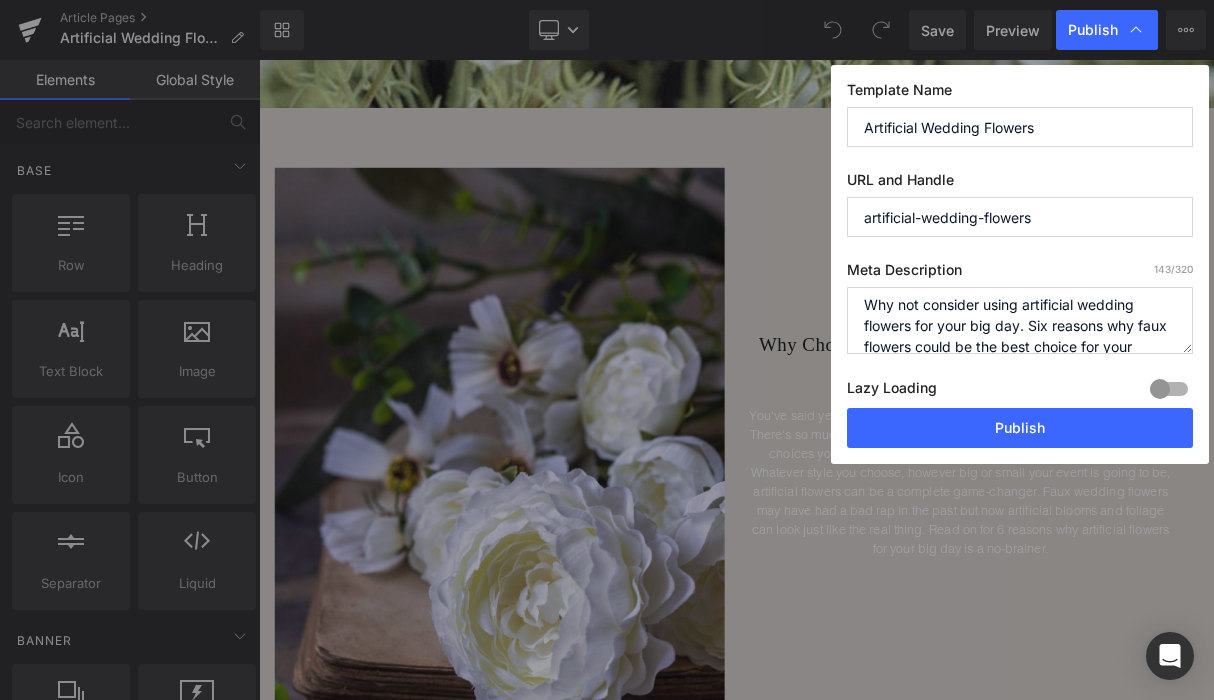 click on "Why not consider using artificial flowers for your big day. Six reasons why faux flowers could be the best choice for your wedding day." at bounding box center [1020, 320] 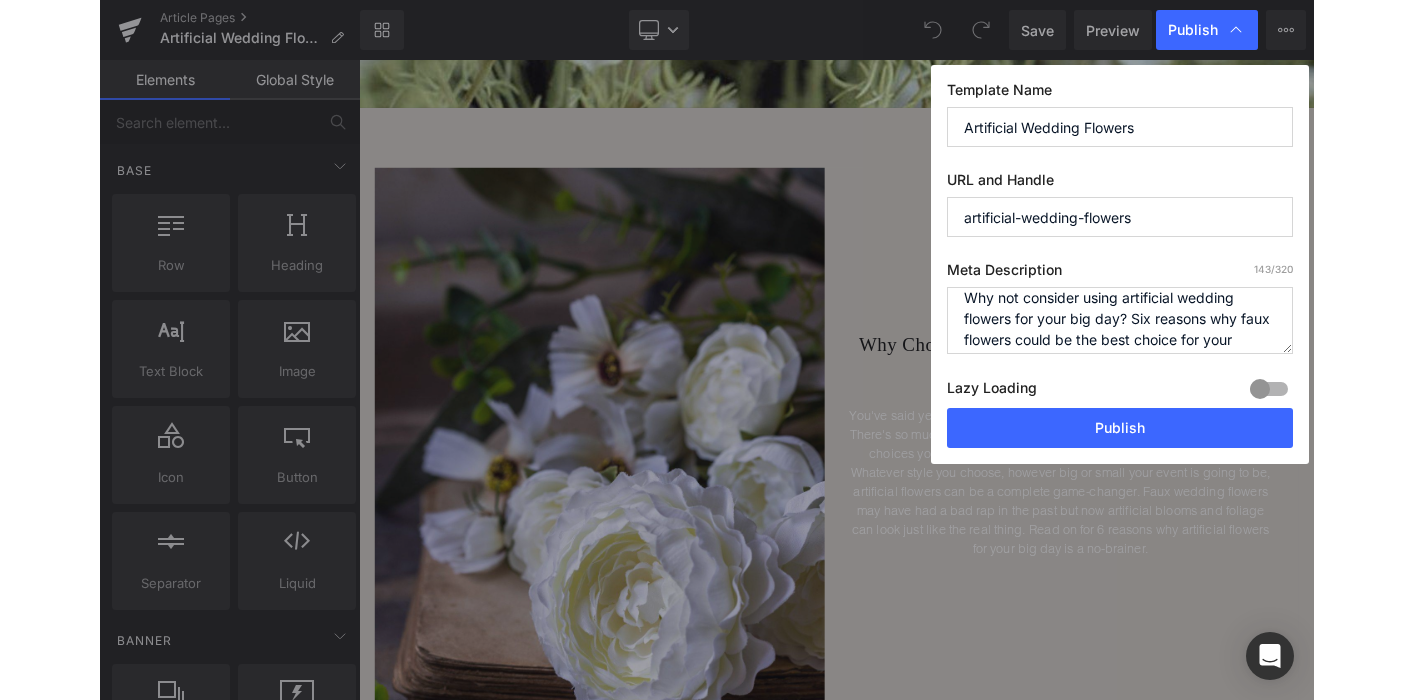 scroll, scrollTop: 0, scrollLeft: 0, axis: both 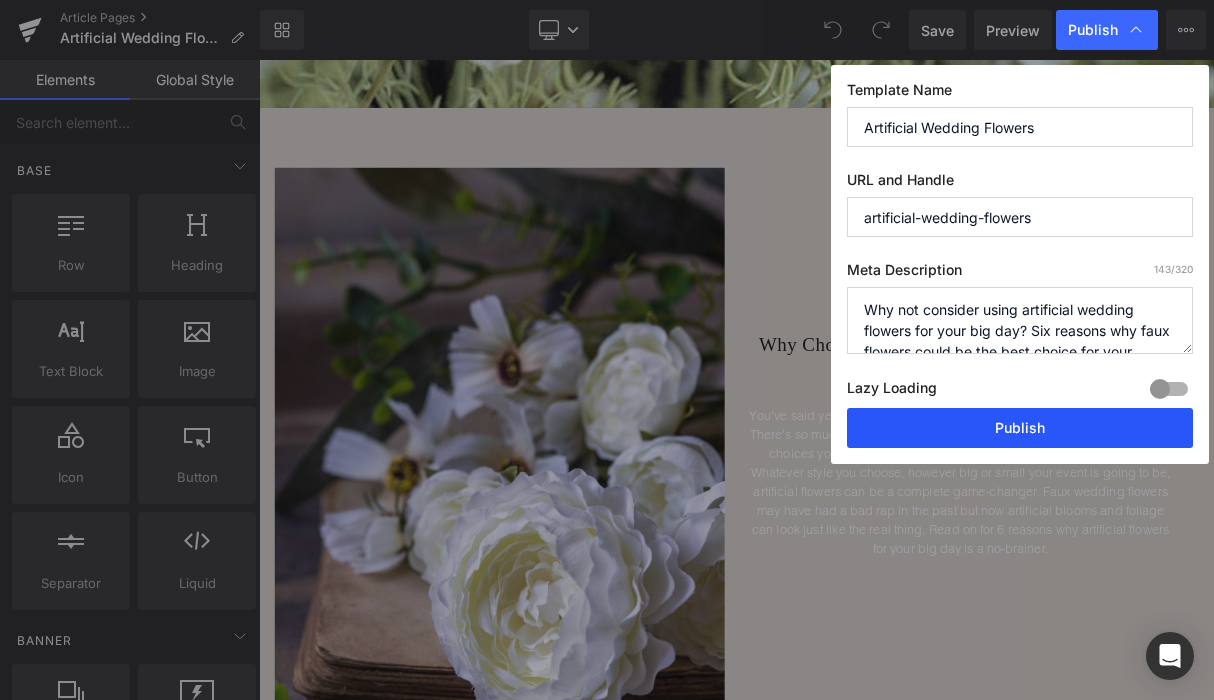 type on "Why not consider using artificial wedding flowers for your big day? Six reasons why faux flowers could be the best choice for your wedding day." 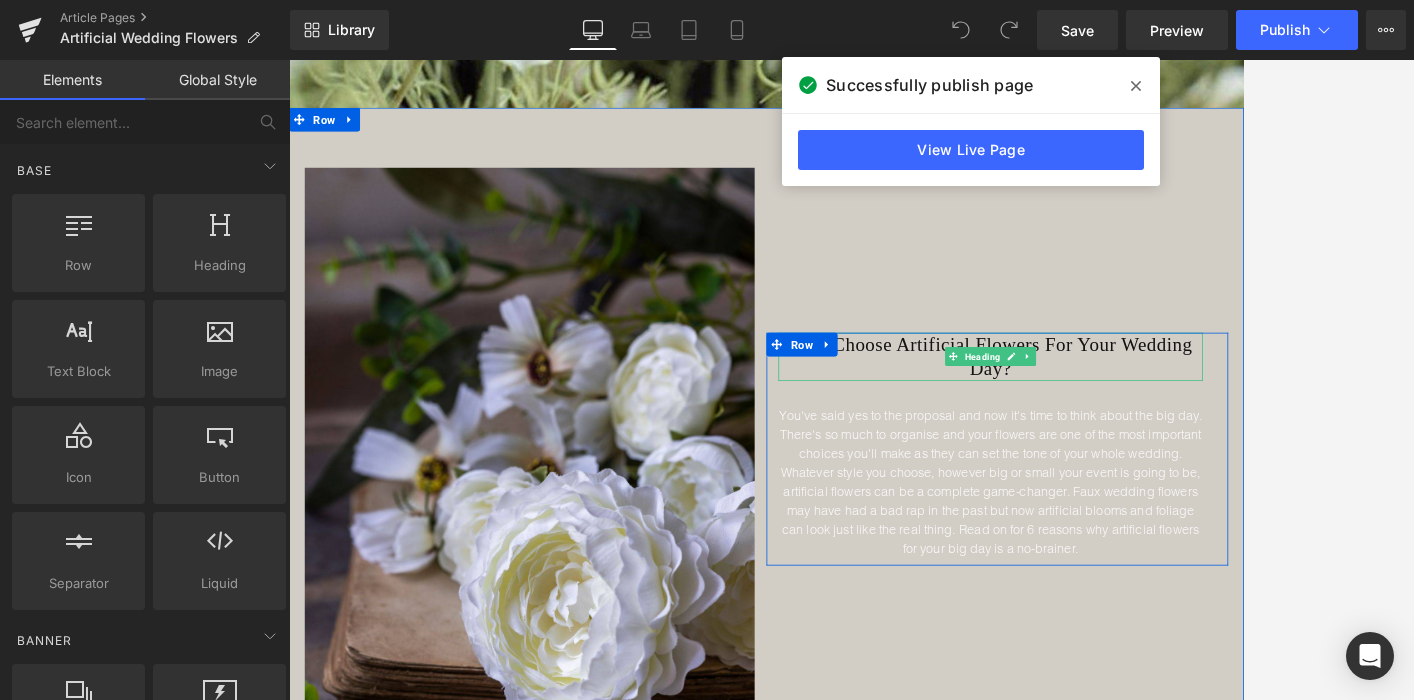 click on "Why Choose Artificial Flowers For Your Wedding Day?" at bounding box center [1178, 435] 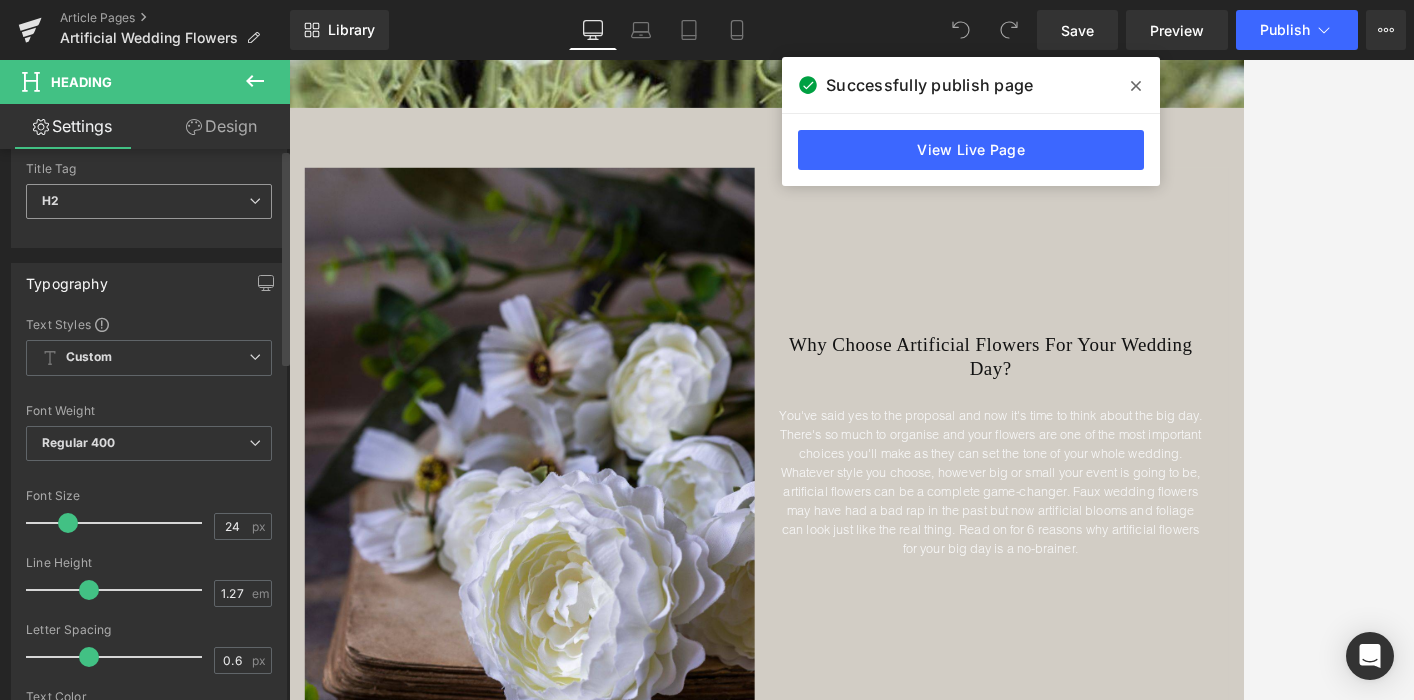 scroll, scrollTop: 0, scrollLeft: 0, axis: both 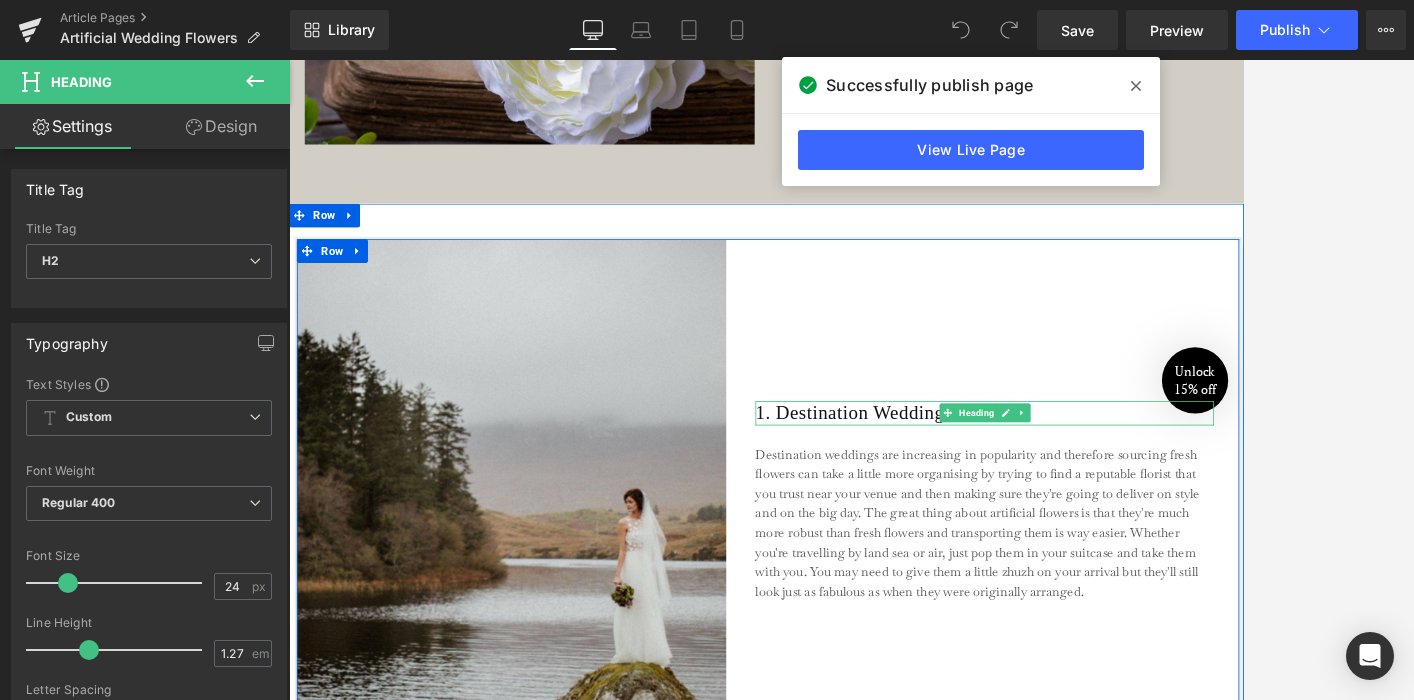 click on "1. Destination Wedding?" at bounding box center [1170, 507] 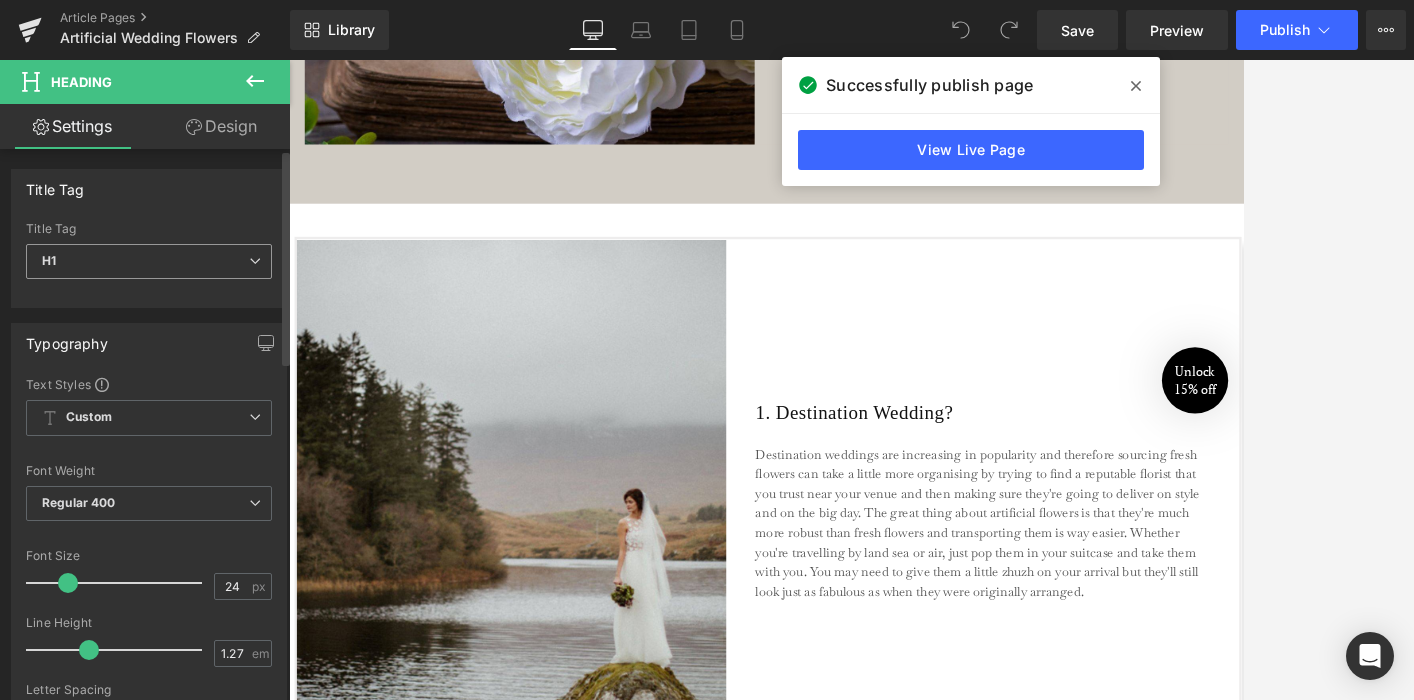 click on "H1
H1 H2 H3 H4 H5 H6" at bounding box center (149, 266) 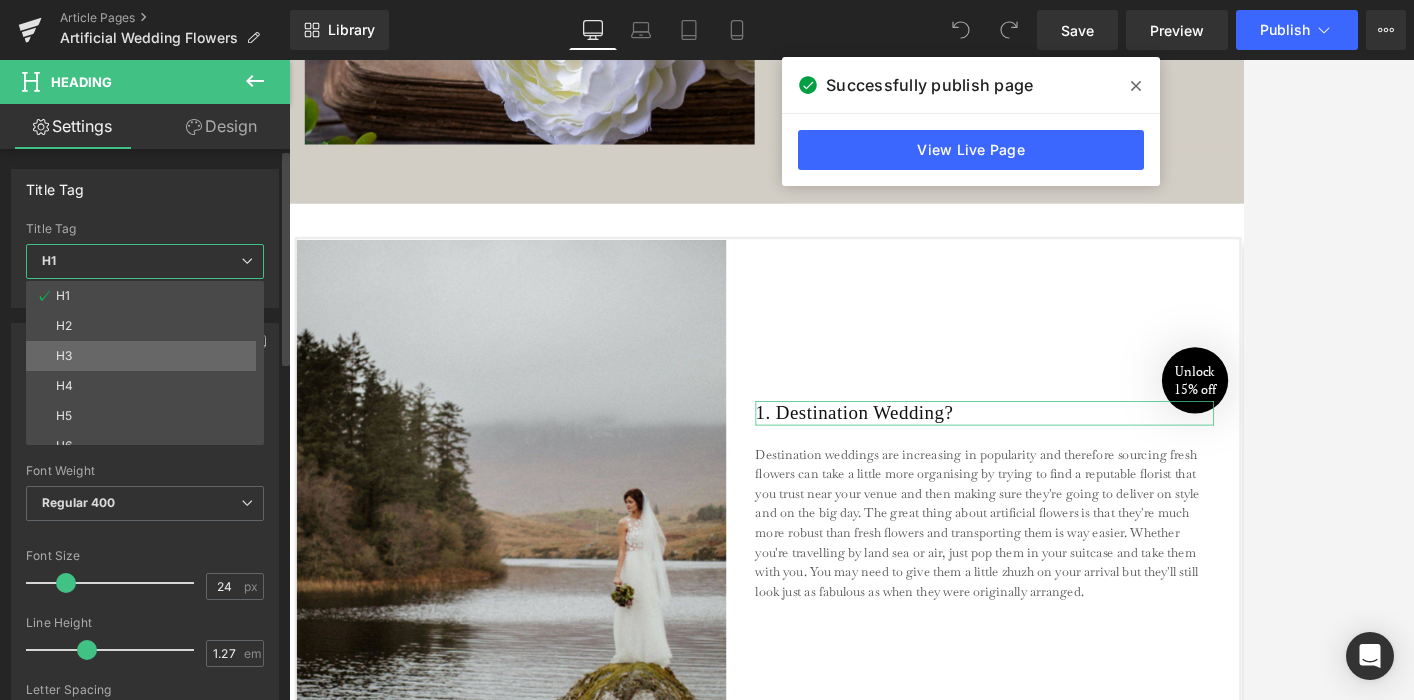 click on "H3" at bounding box center [149, 356] 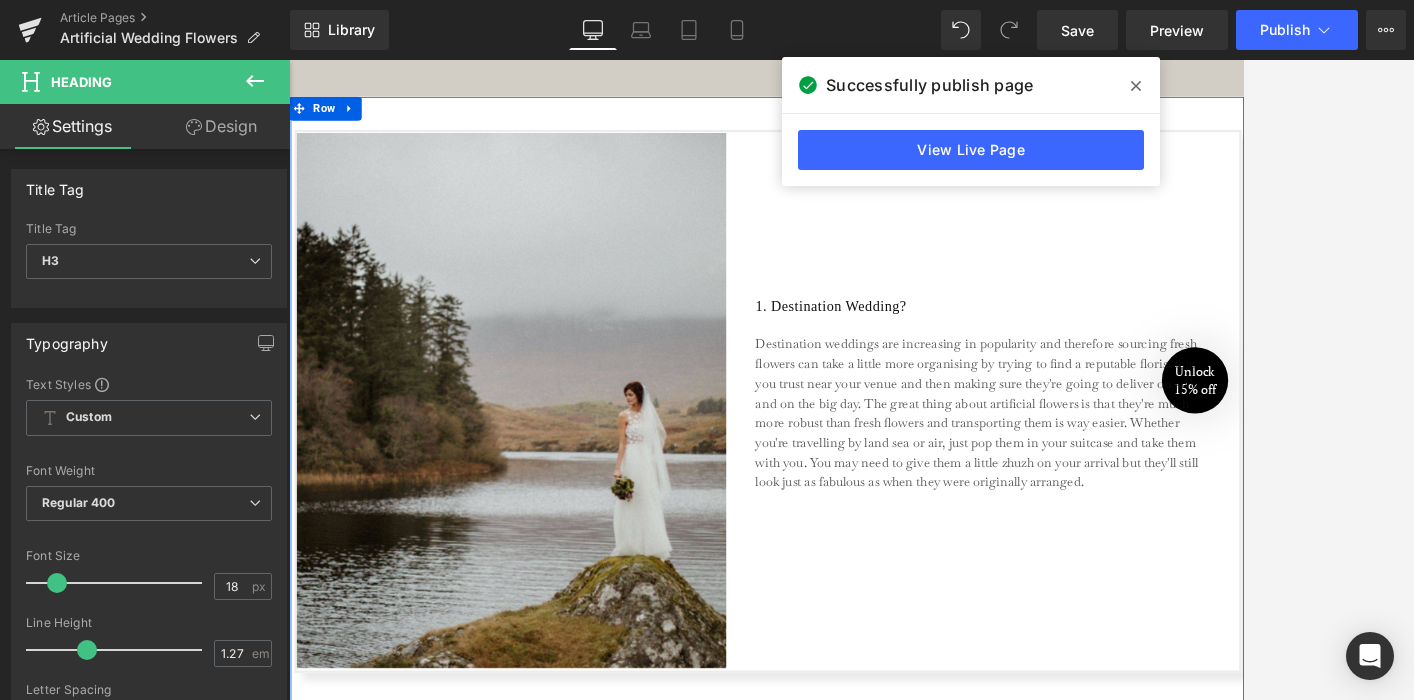 scroll, scrollTop: 1528, scrollLeft: 0, axis: vertical 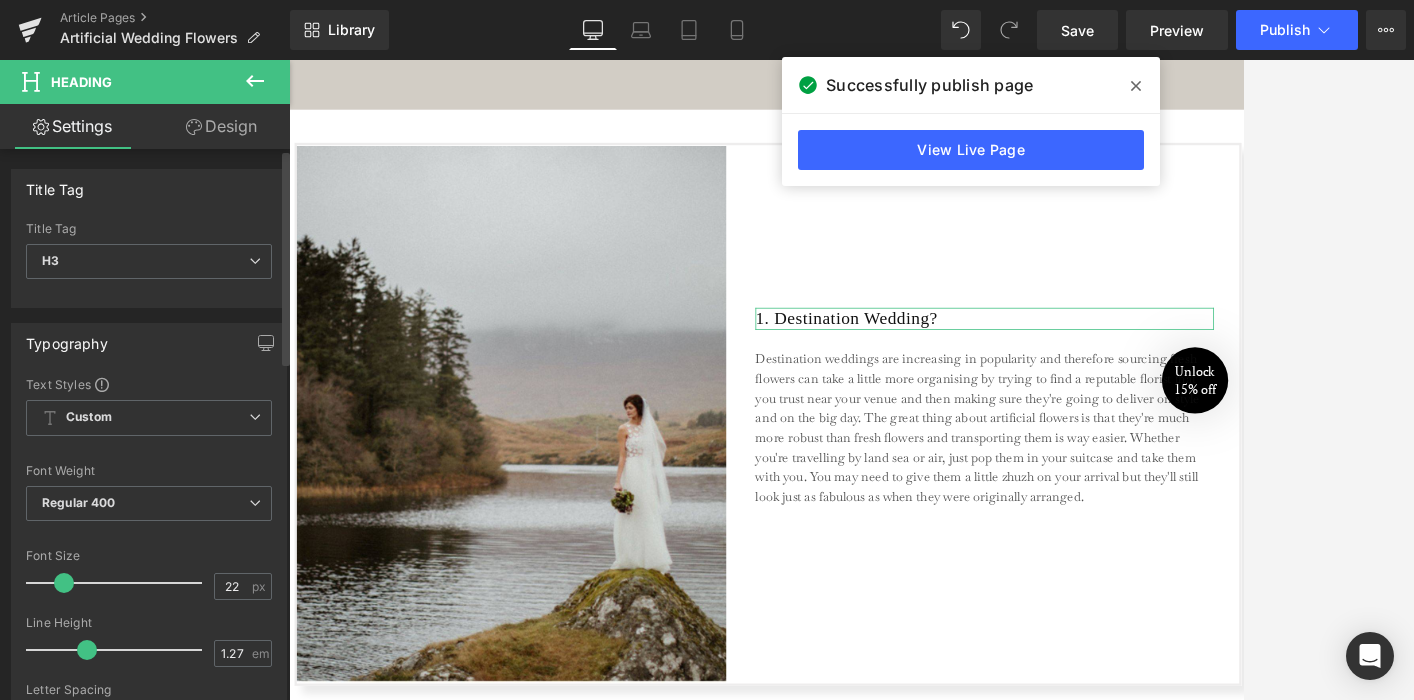 click at bounding box center [64, 583] 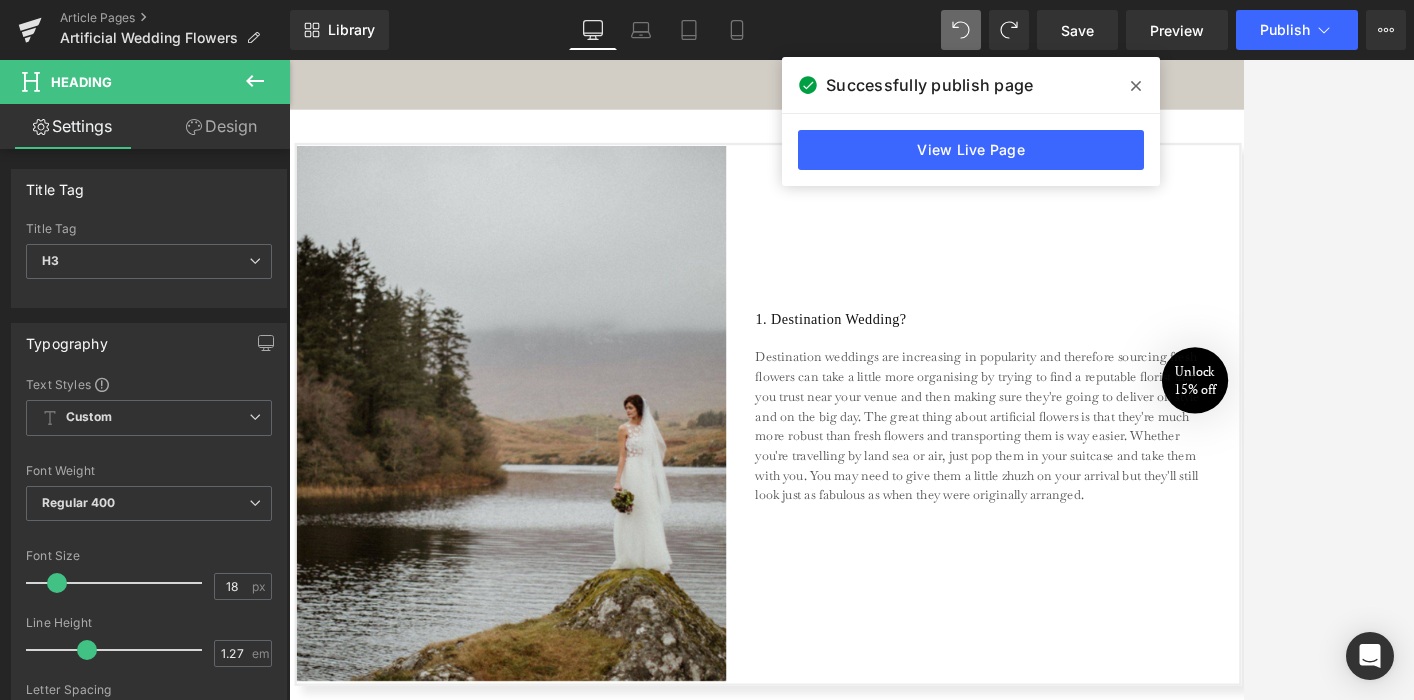 type on "24" 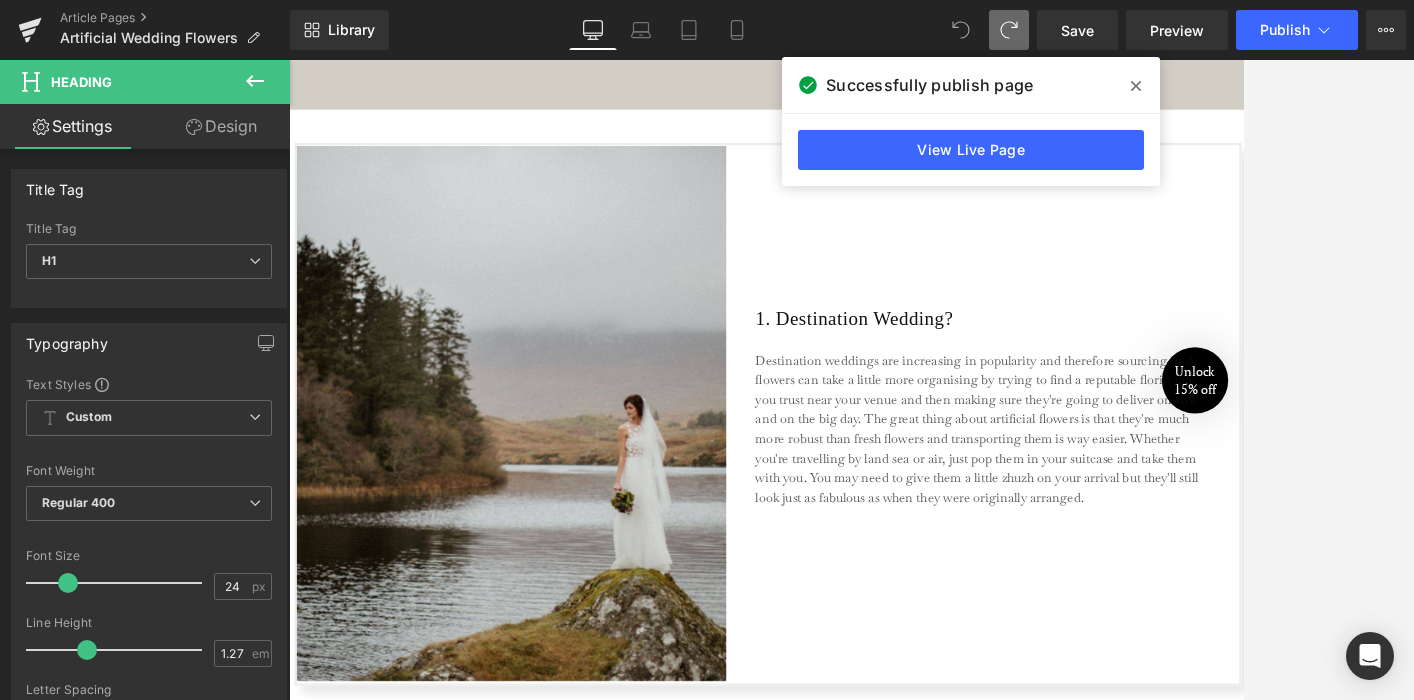 type on "18" 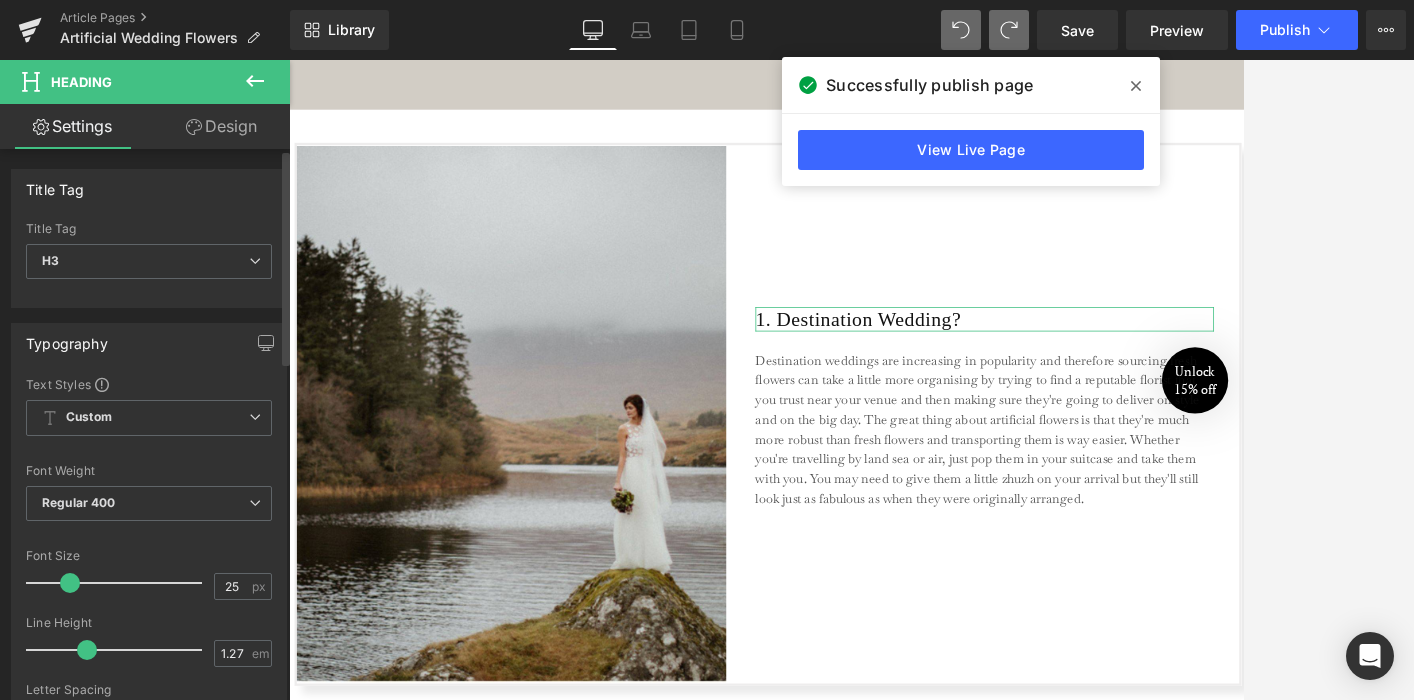 type on "24" 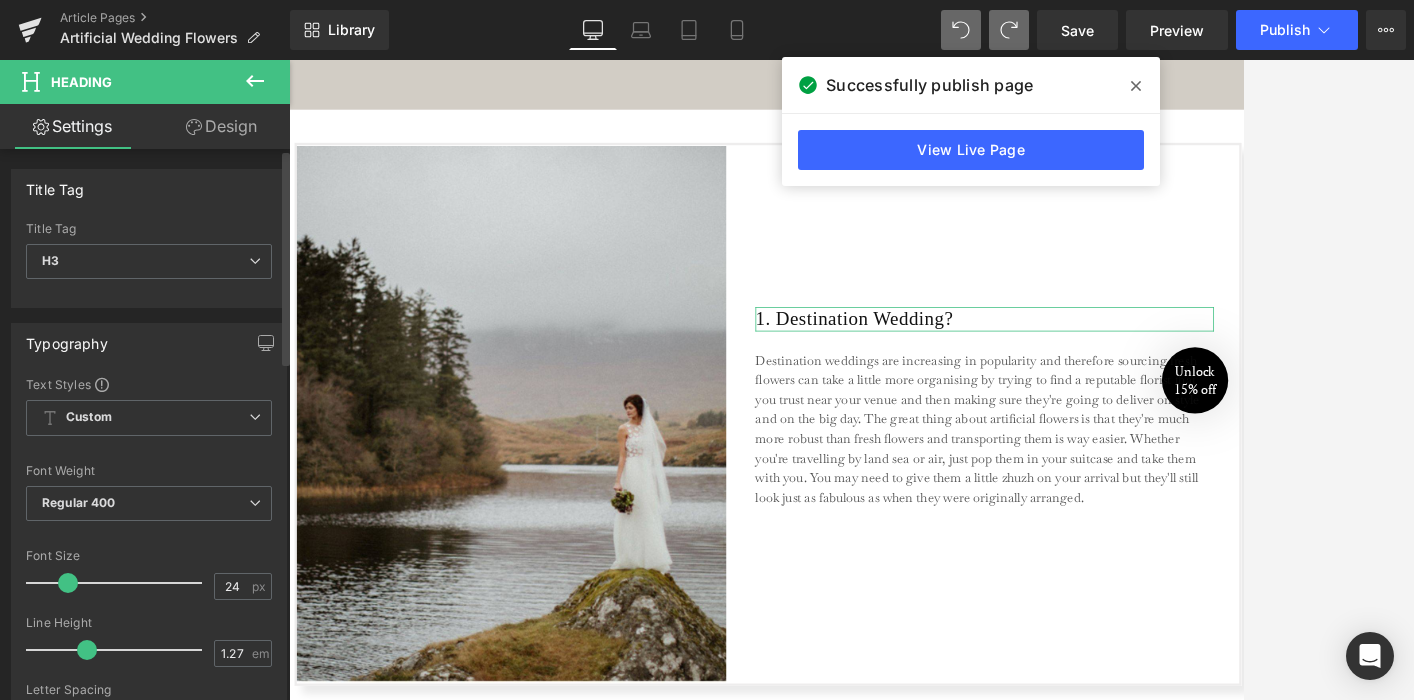 click at bounding box center (68, 583) 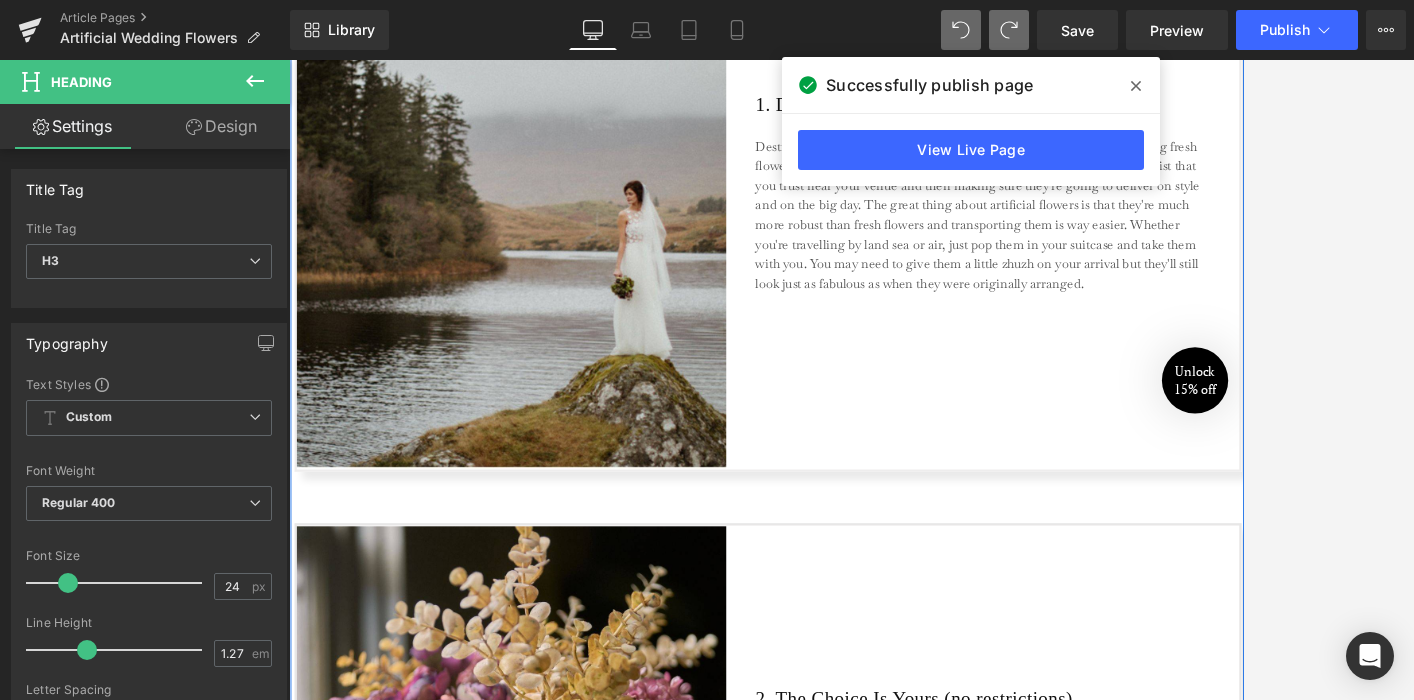 scroll, scrollTop: 2169, scrollLeft: 0, axis: vertical 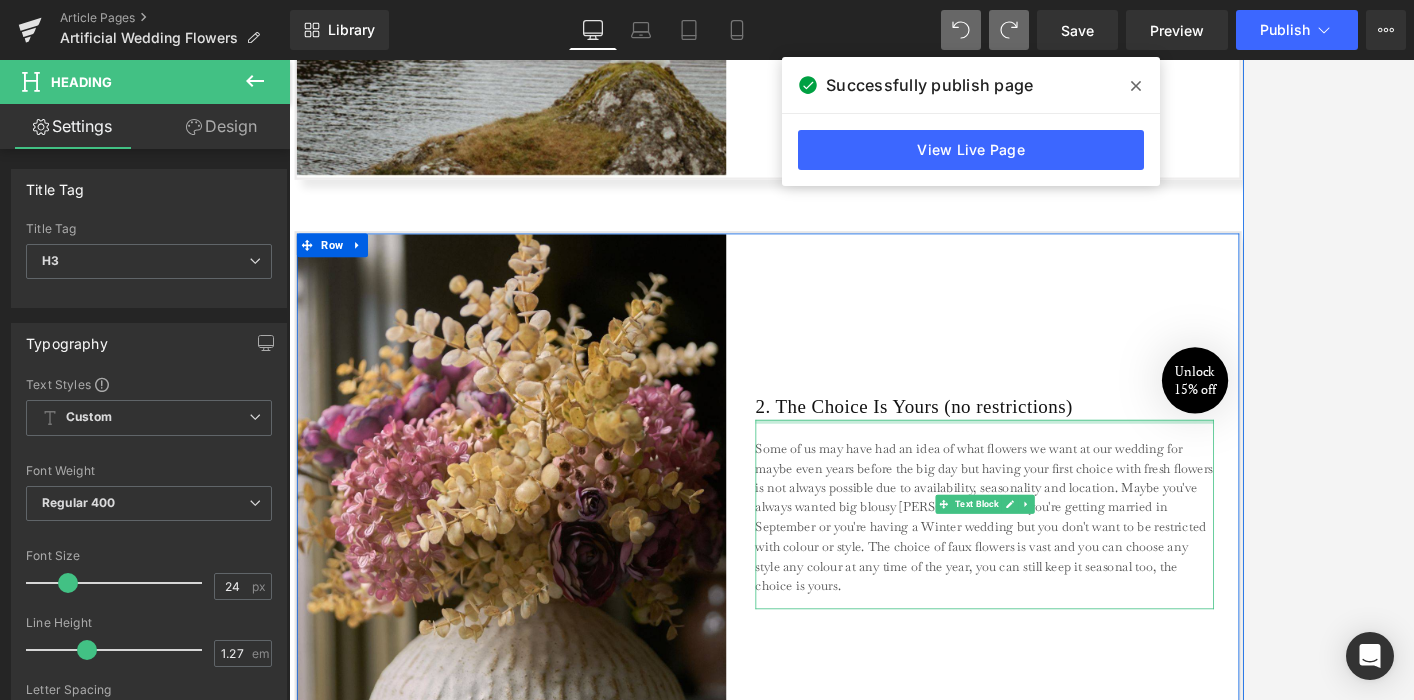 click on "2. The Choice Is Yours (no restrictions)" at bounding box center (1170, 500) 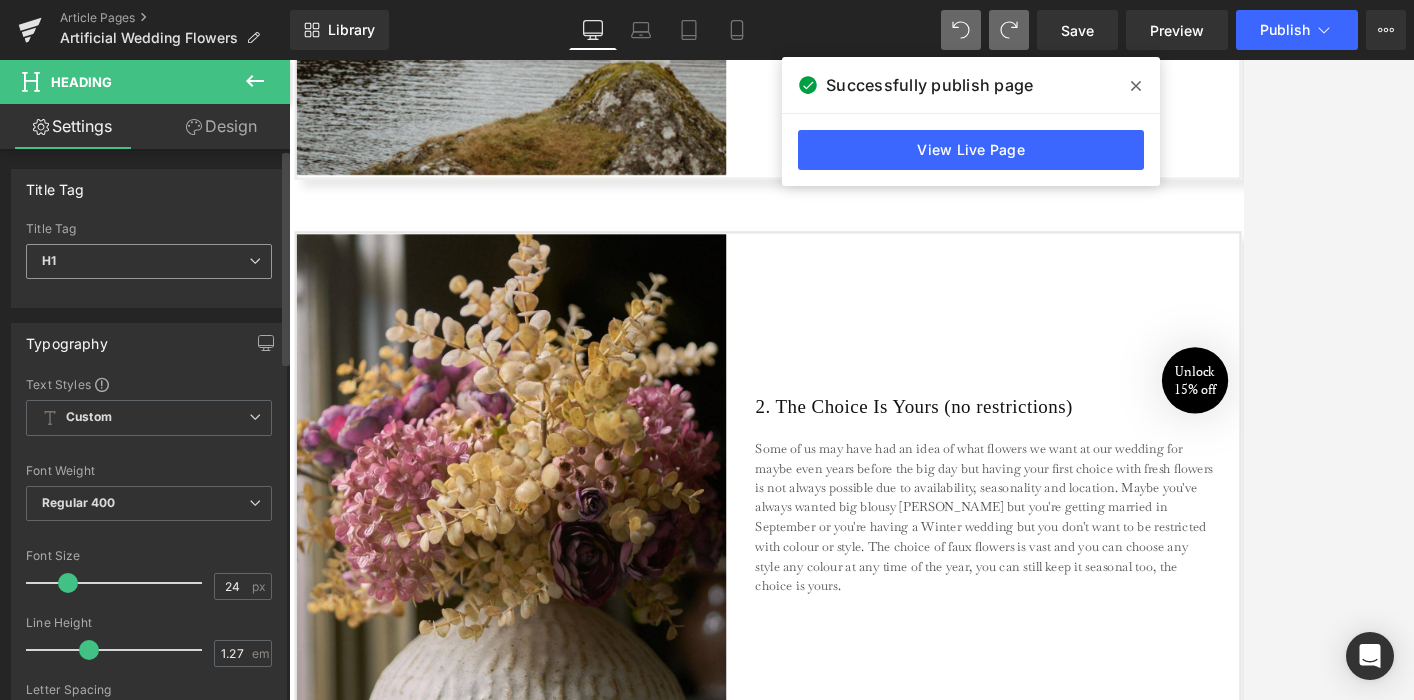 click on "H1" at bounding box center [149, 261] 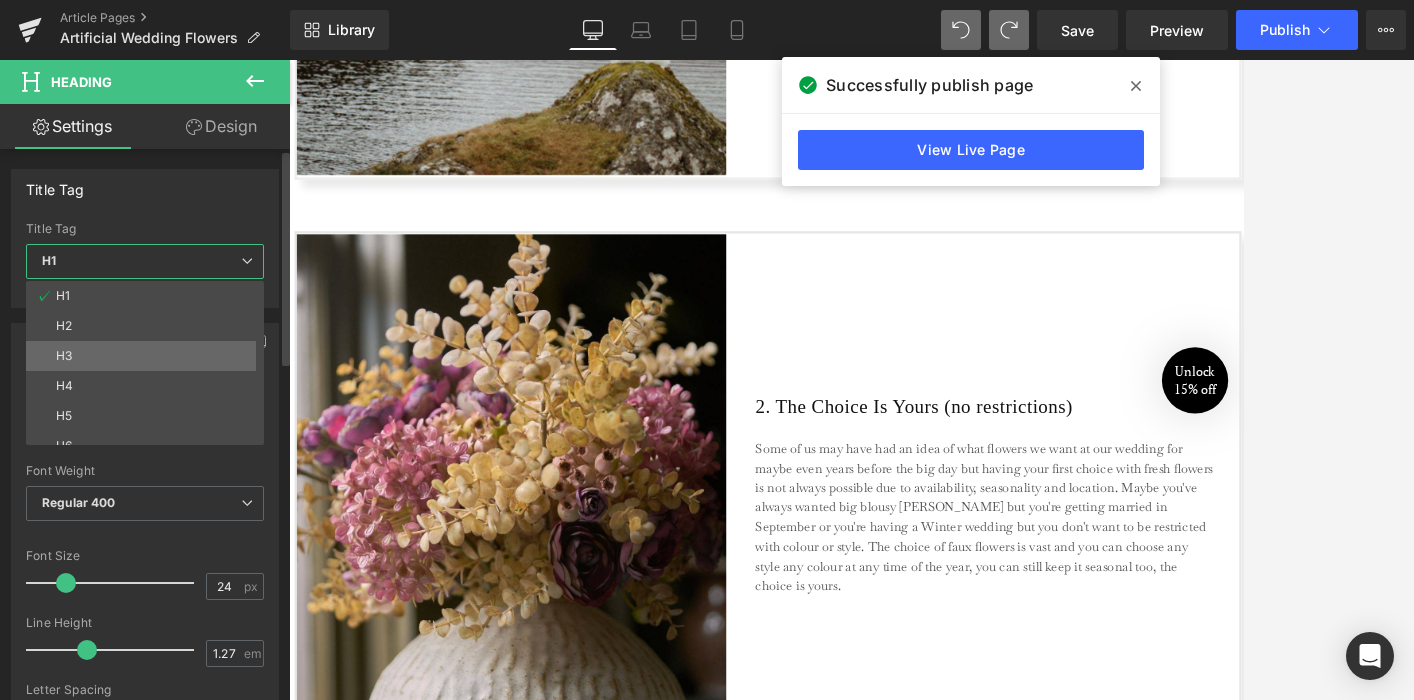 click on "H3" at bounding box center [149, 356] 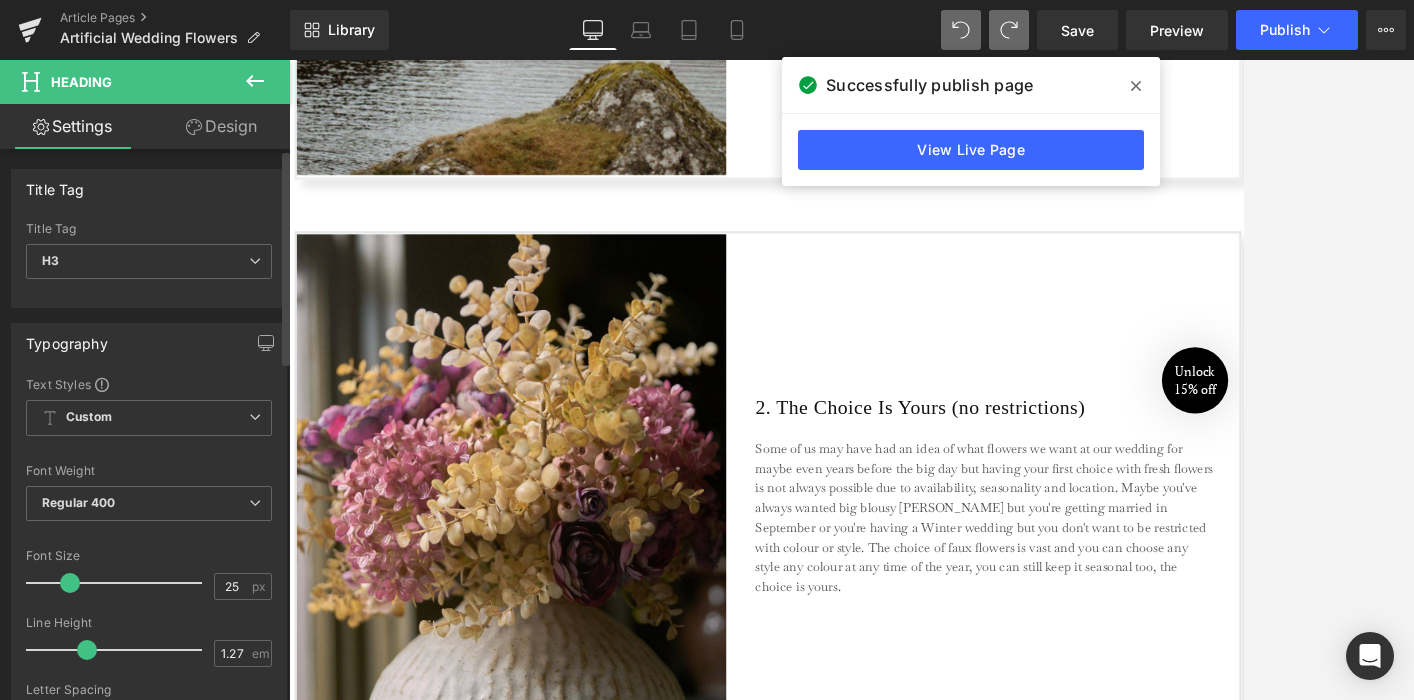 type on "24" 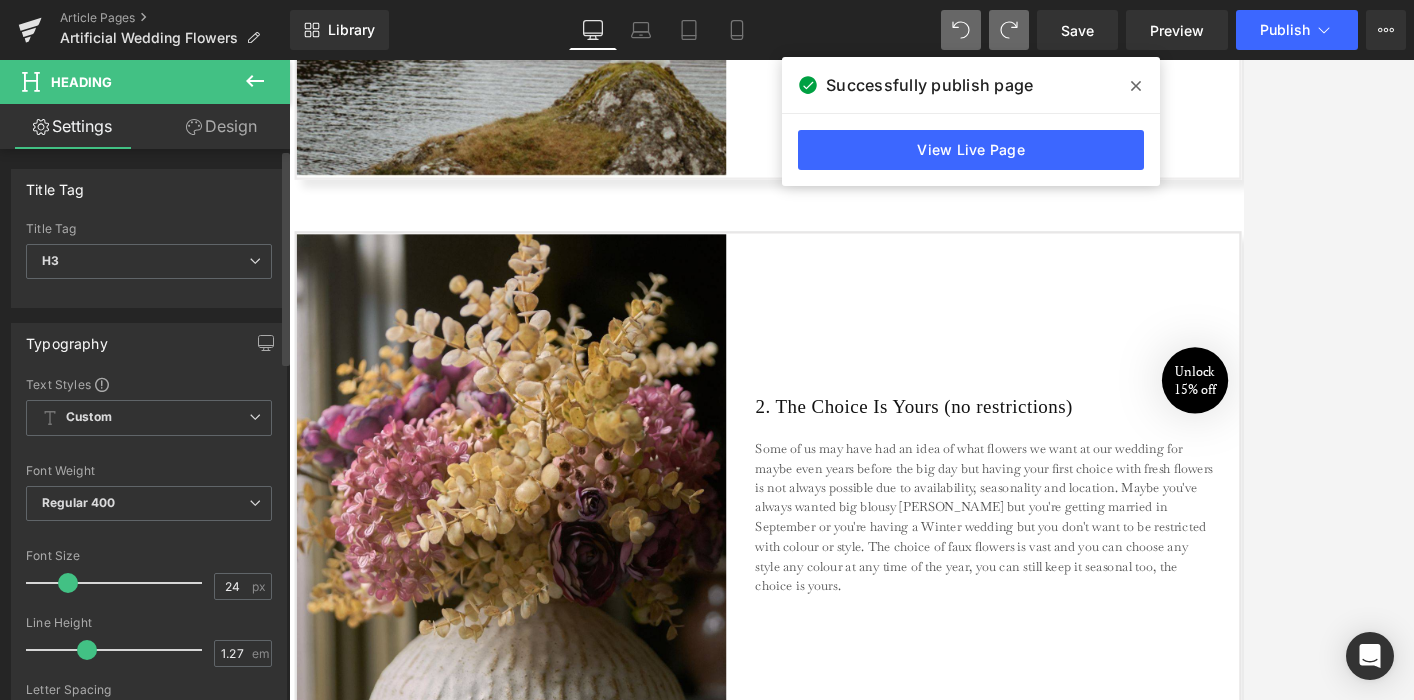 click at bounding box center (68, 583) 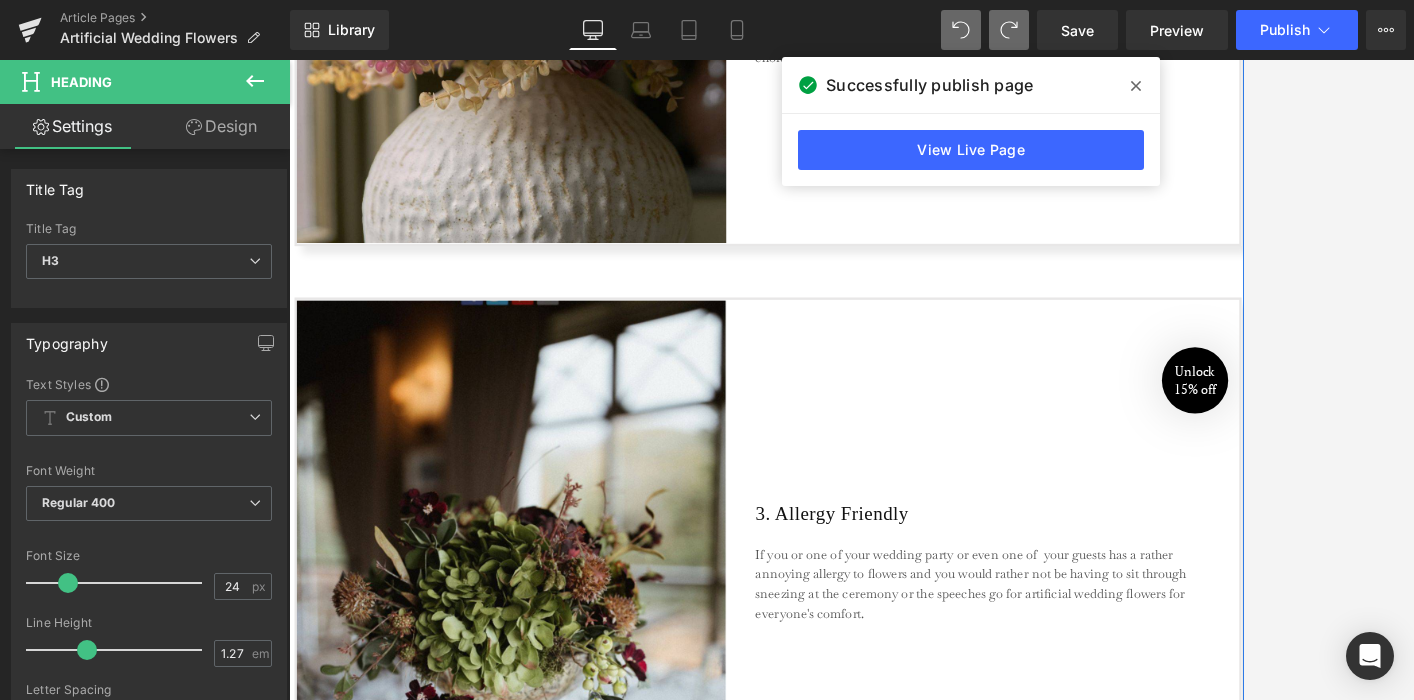 scroll, scrollTop: 2839, scrollLeft: 0, axis: vertical 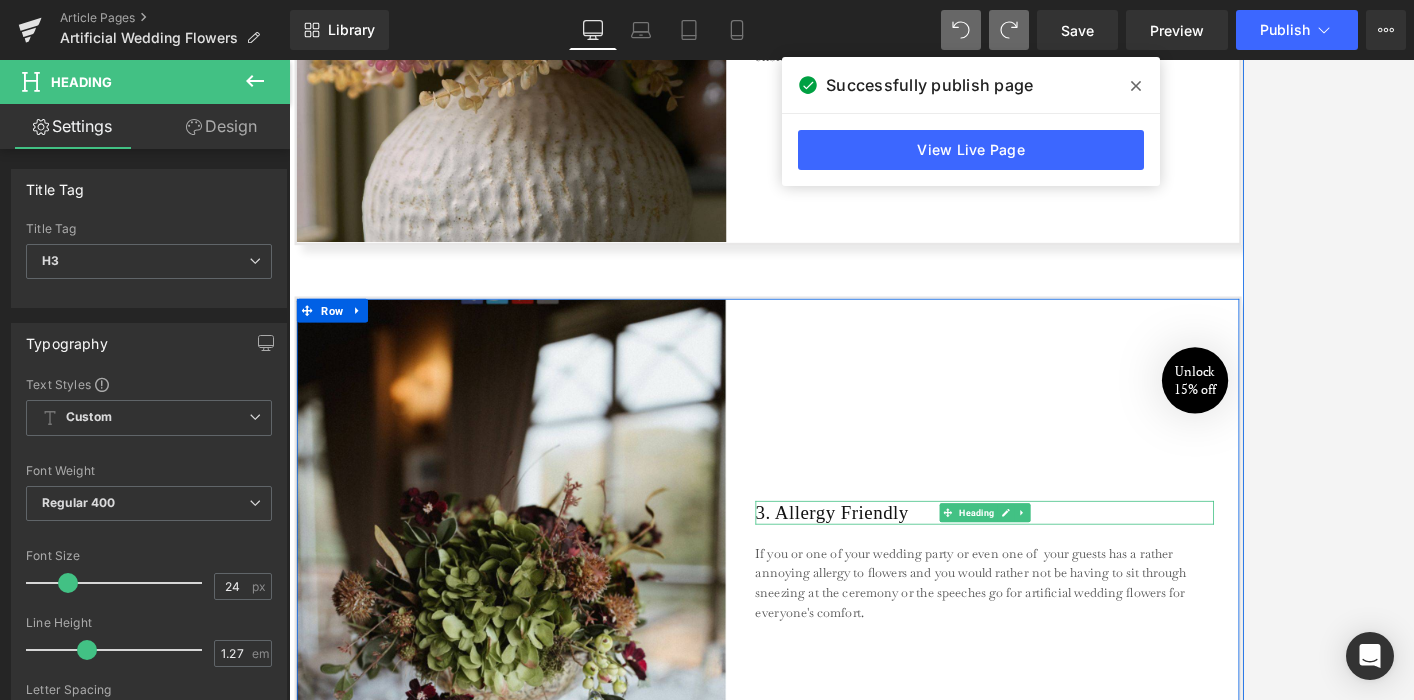 click on "3. Allergy Friendly" at bounding box center (1170, 634) 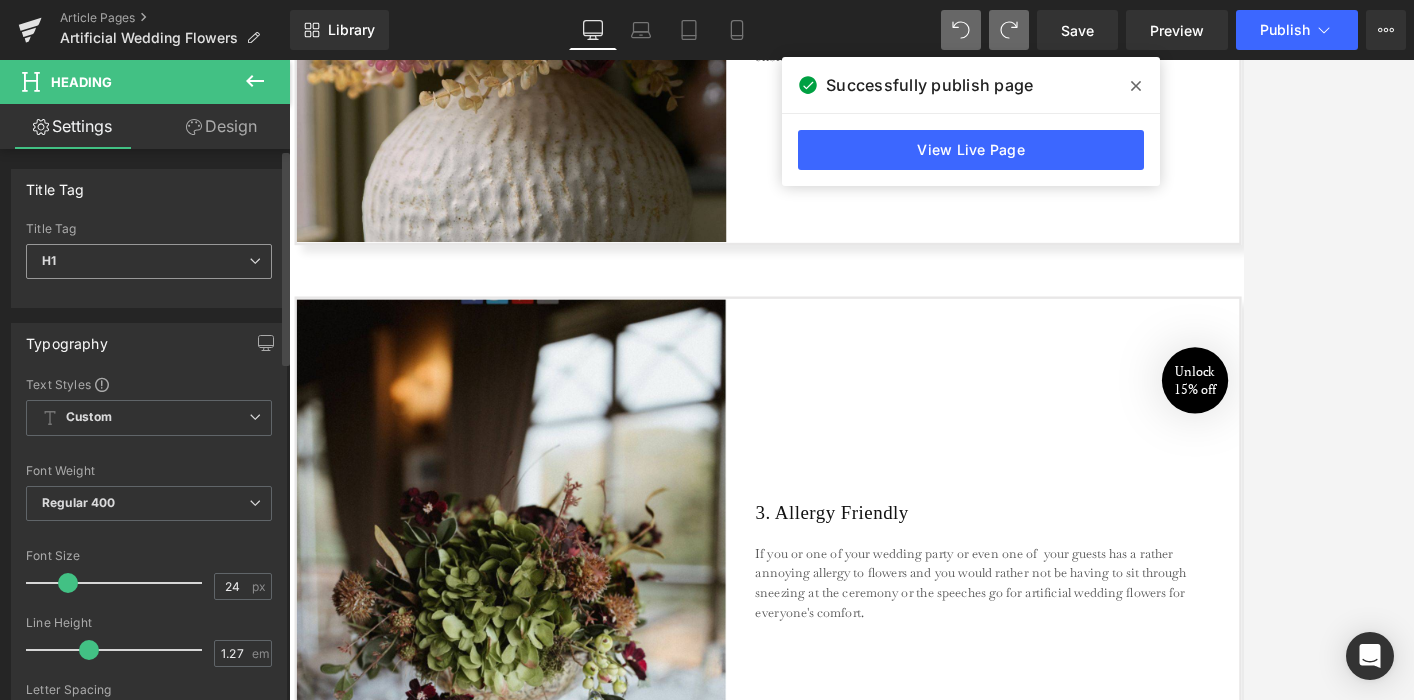 click on "H1" at bounding box center [149, 261] 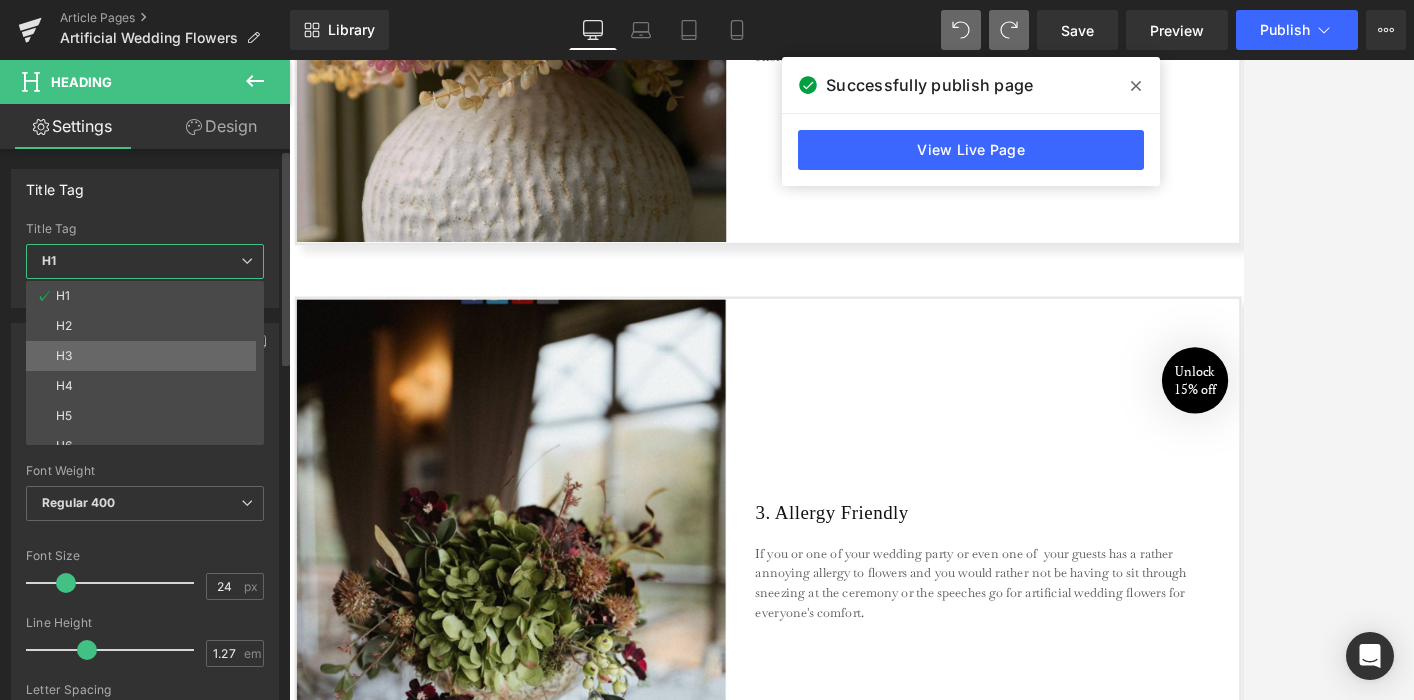 click on "H3" at bounding box center (149, 356) 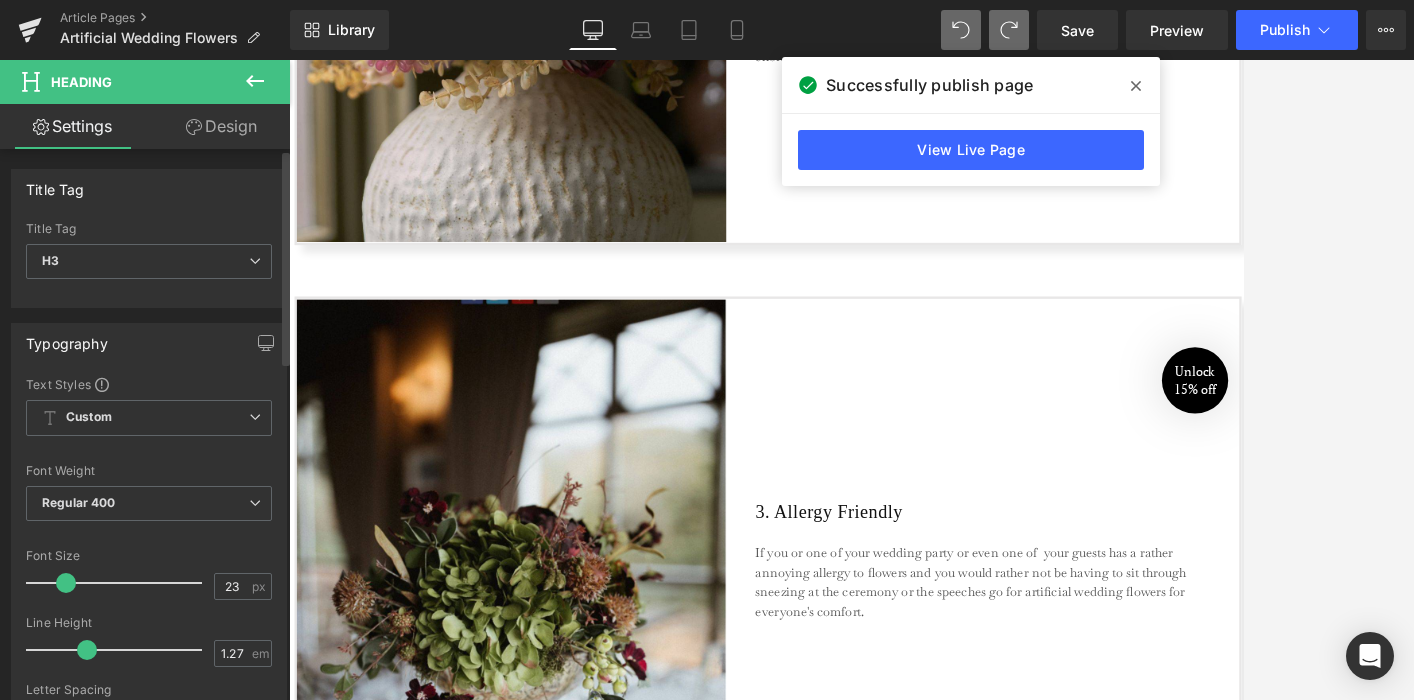 type on "24" 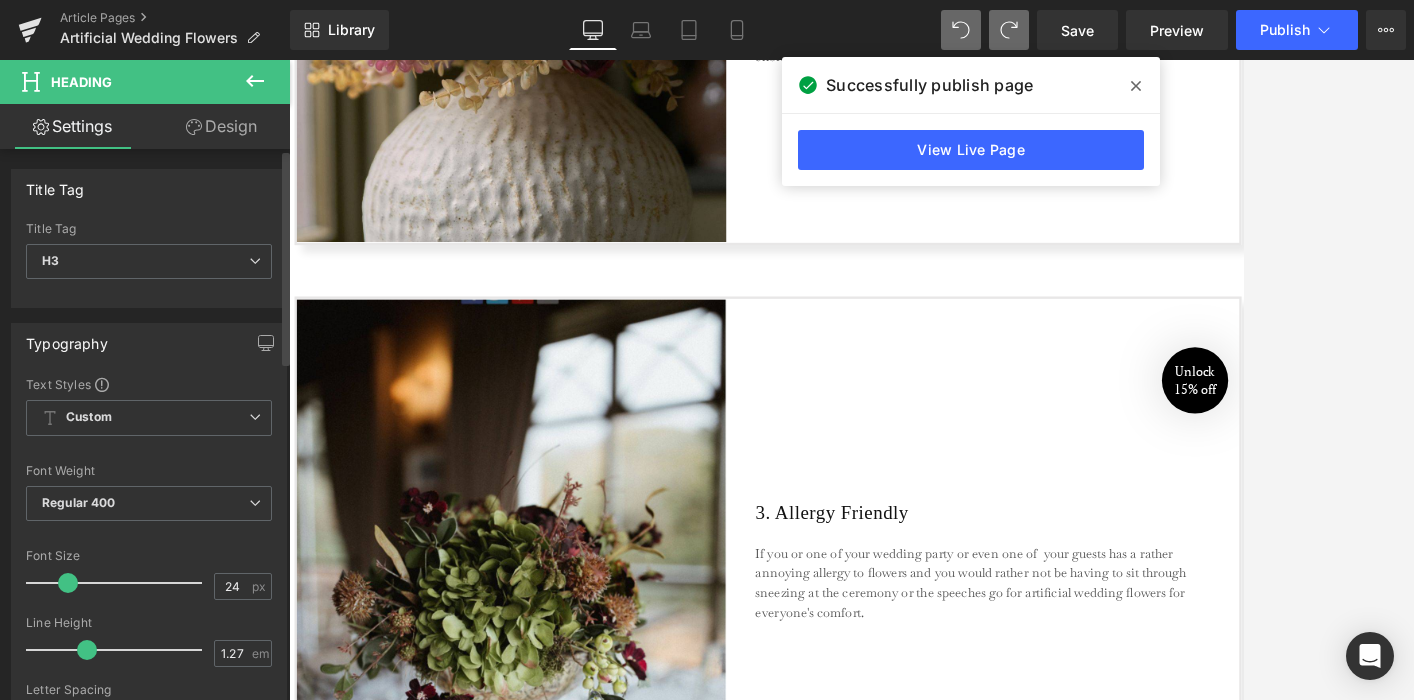drag, startPoint x: 58, startPoint y: 583, endPoint x: 68, endPoint y: 582, distance: 10.049875 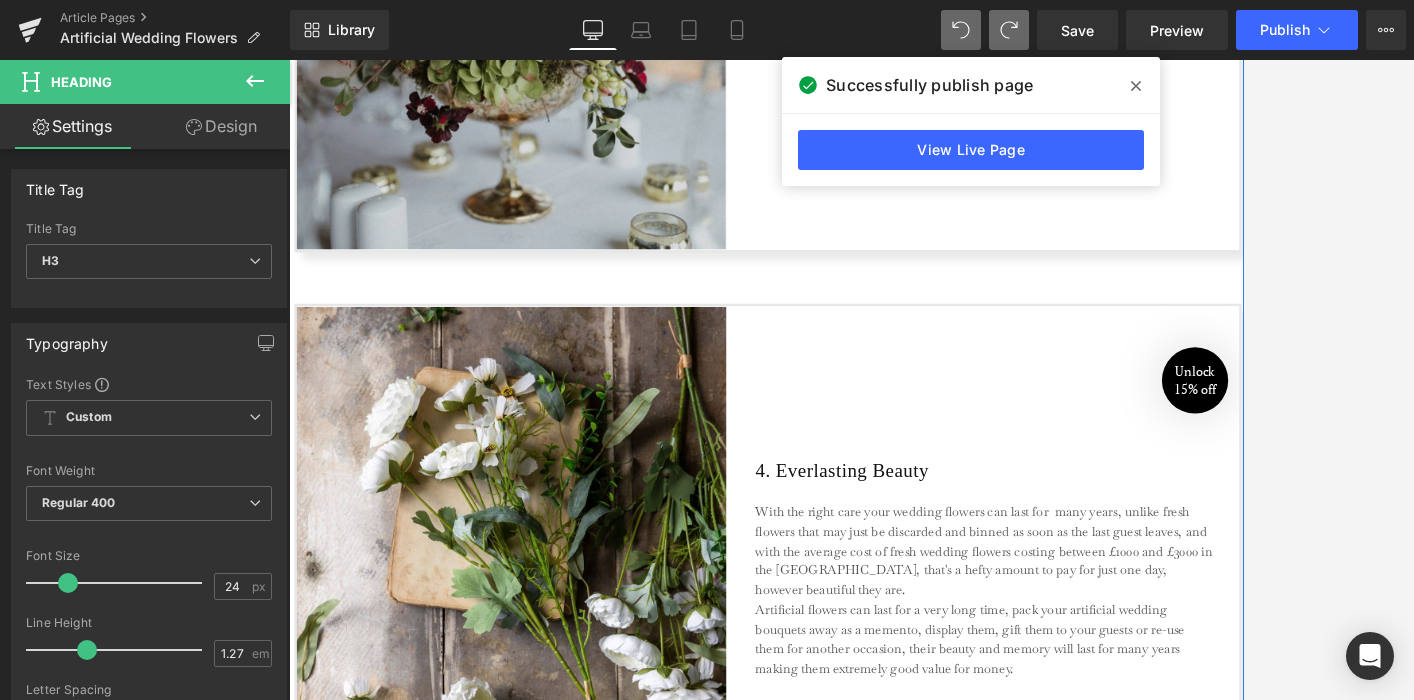 scroll, scrollTop: 3622, scrollLeft: 0, axis: vertical 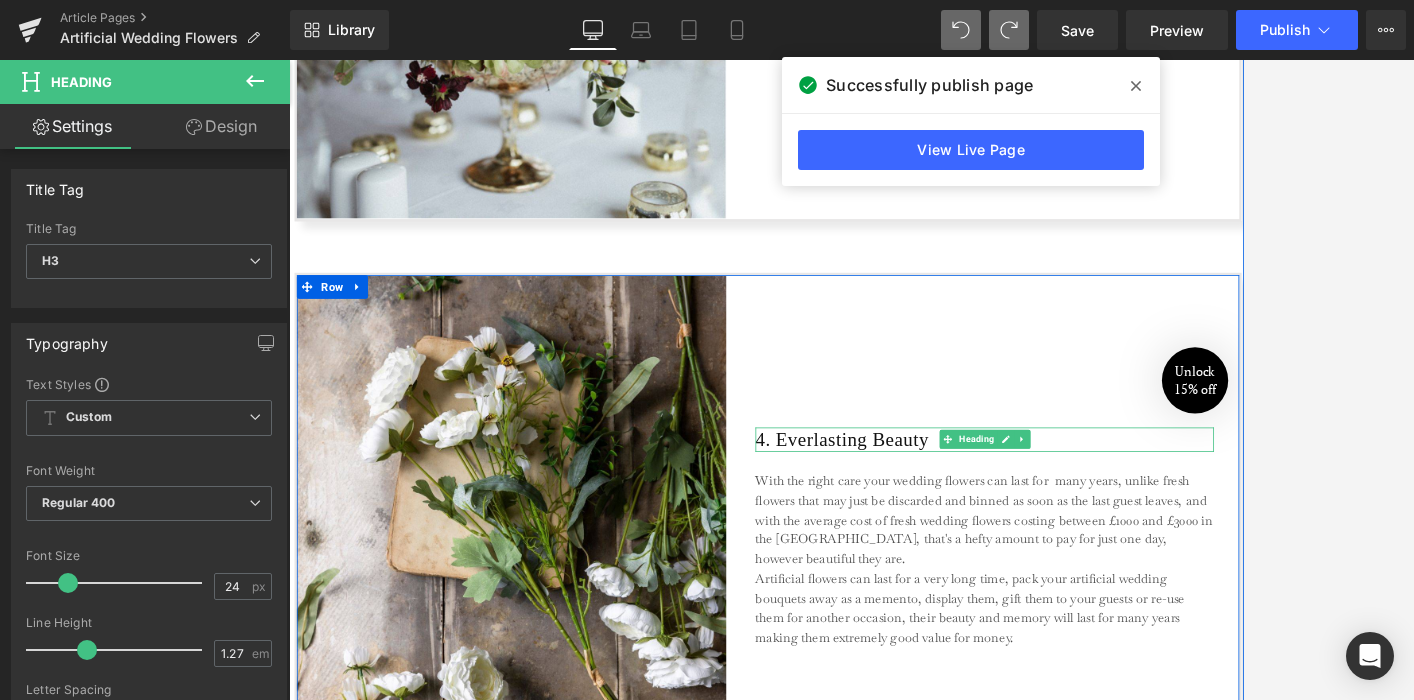 click on "4. Everlasting Beauty" at bounding box center (1170, 541) 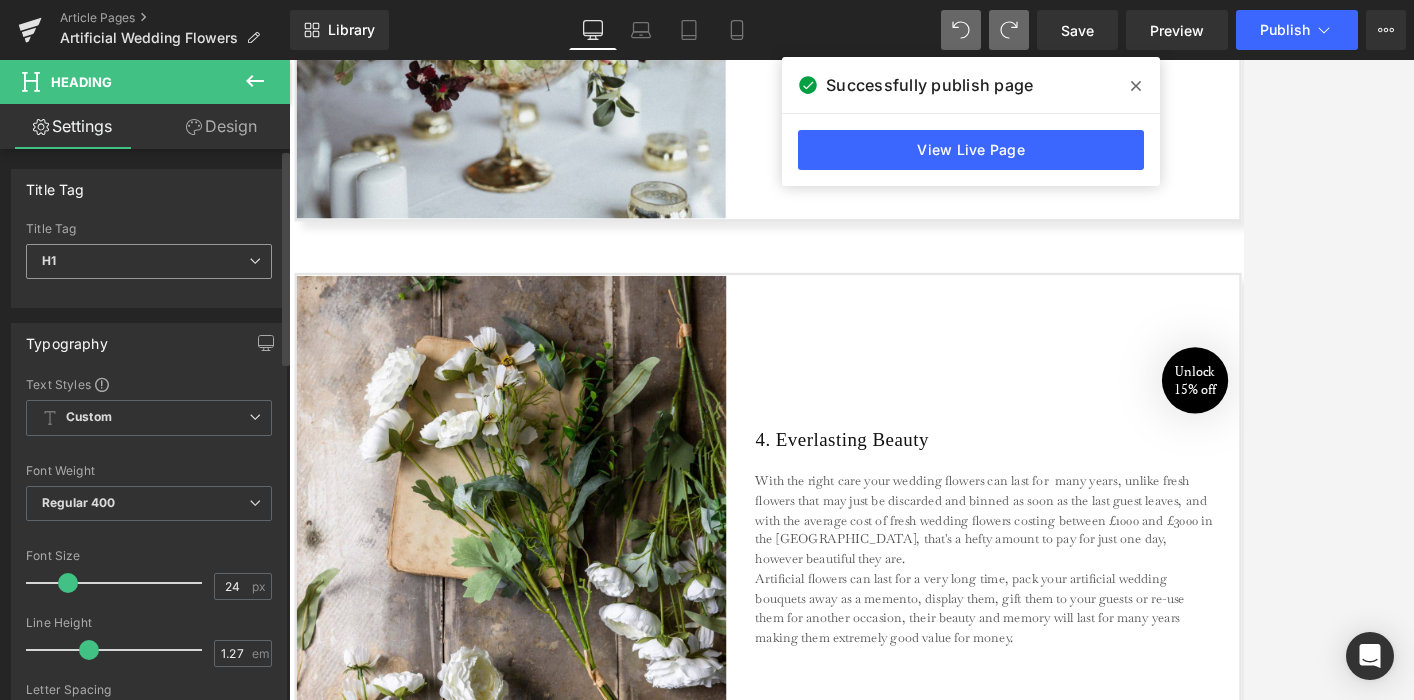 click on "H1" at bounding box center (149, 261) 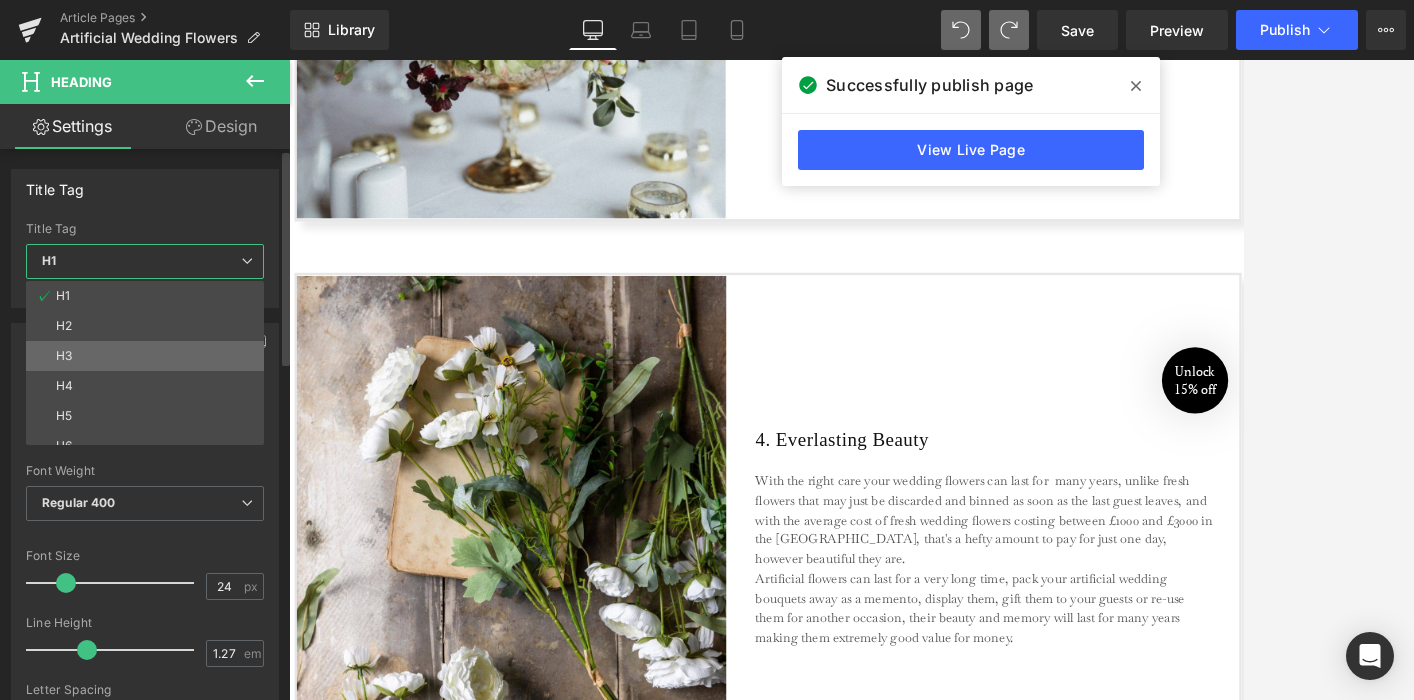 click on "H3" at bounding box center [149, 356] 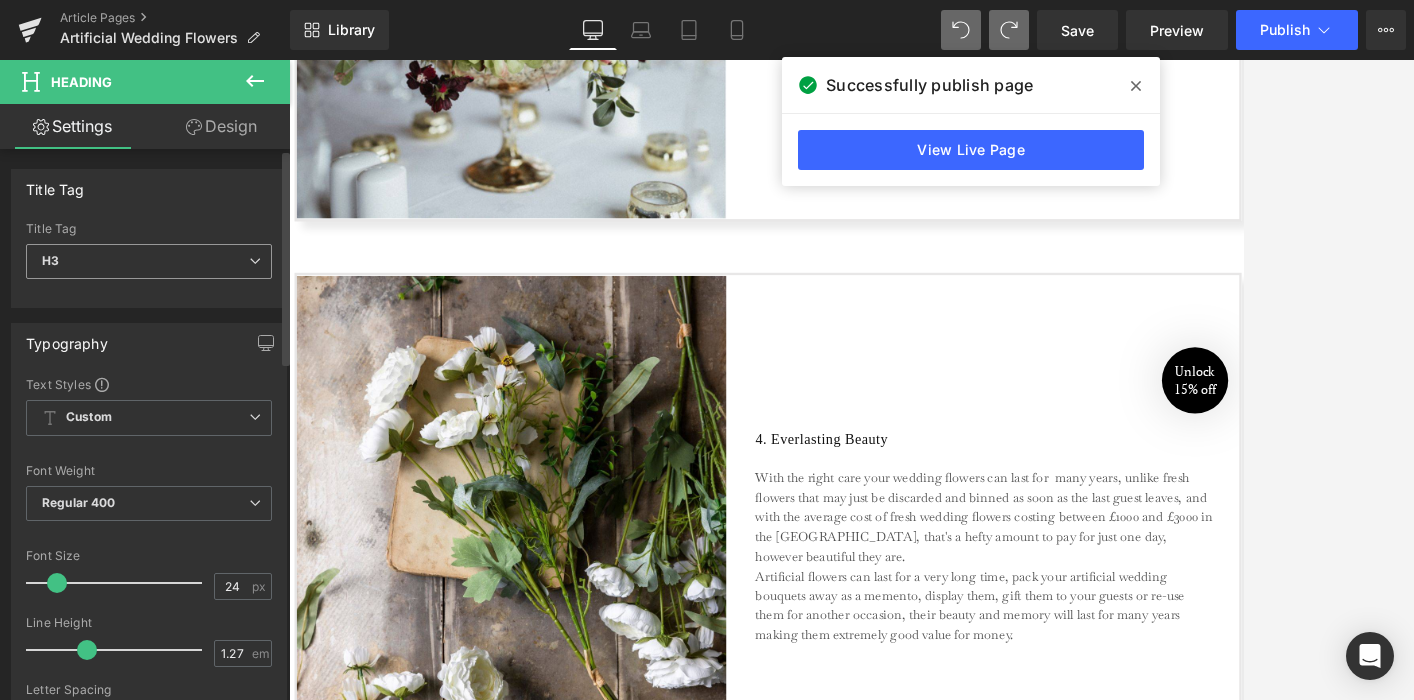 type on "18" 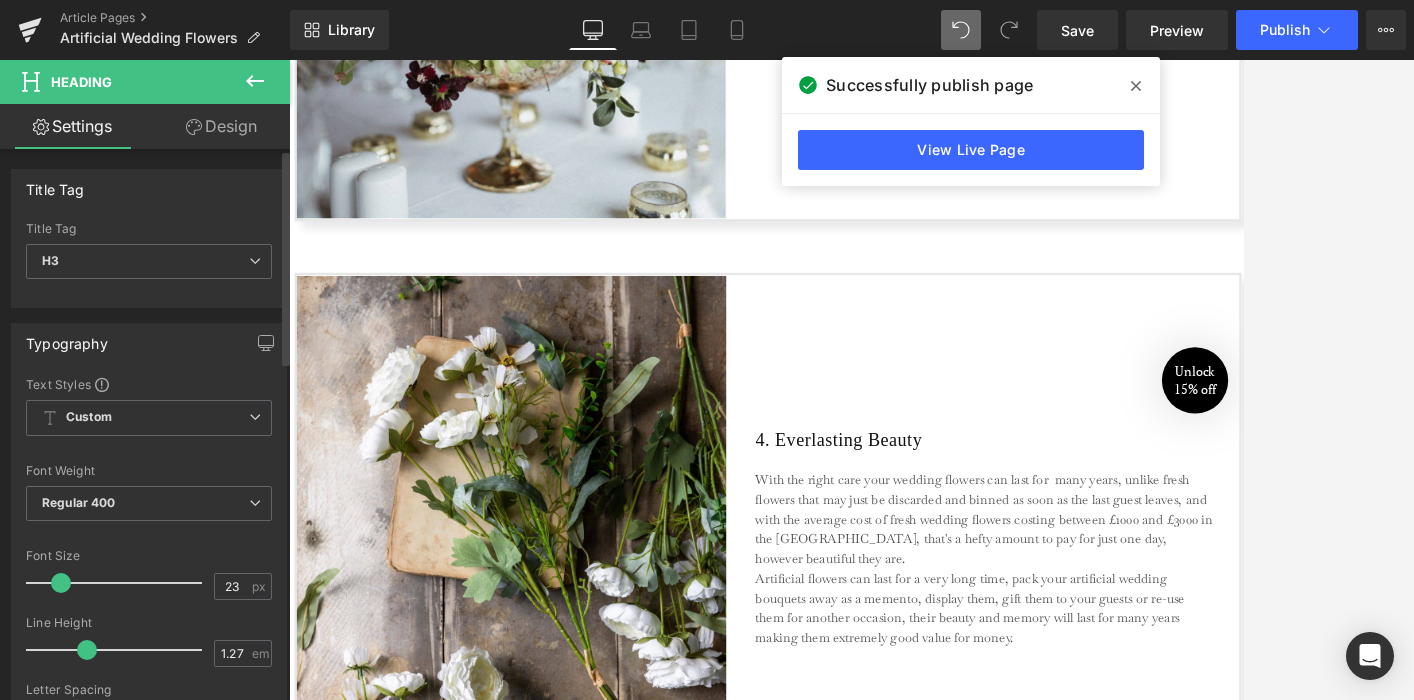 type on "24" 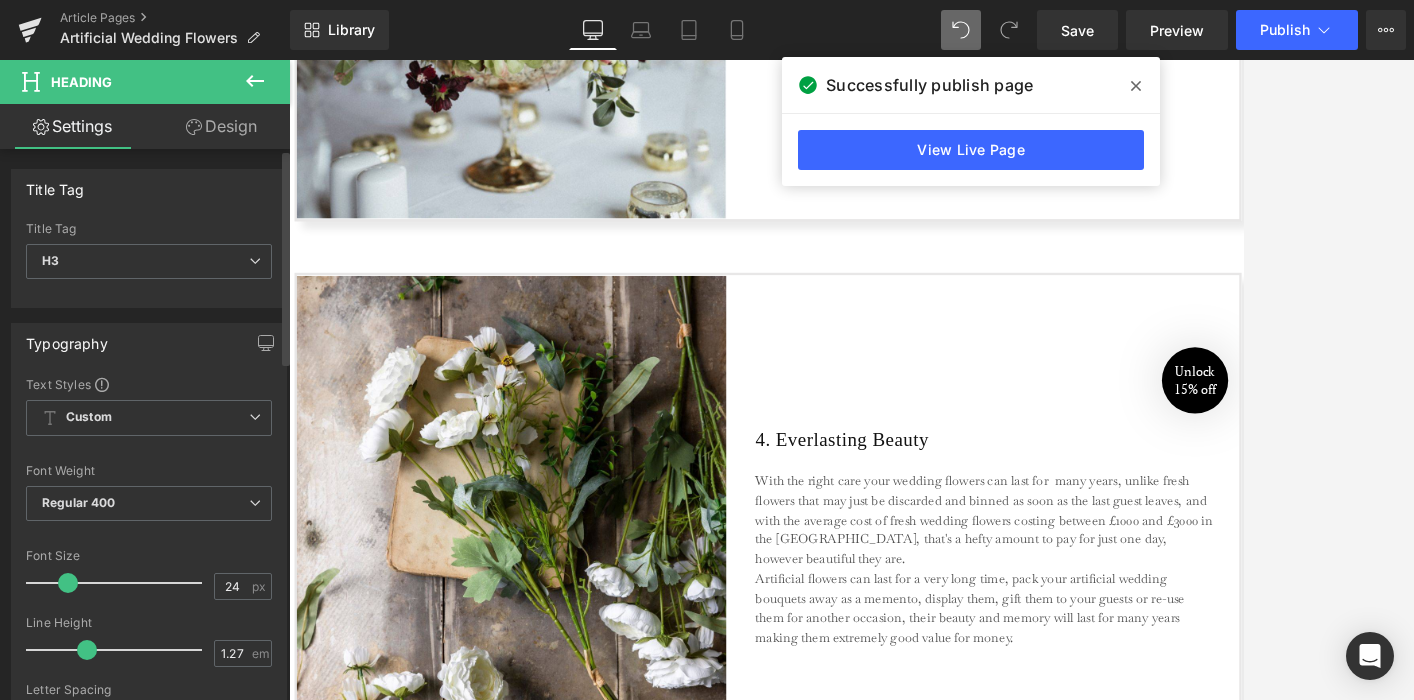 click at bounding box center [68, 583] 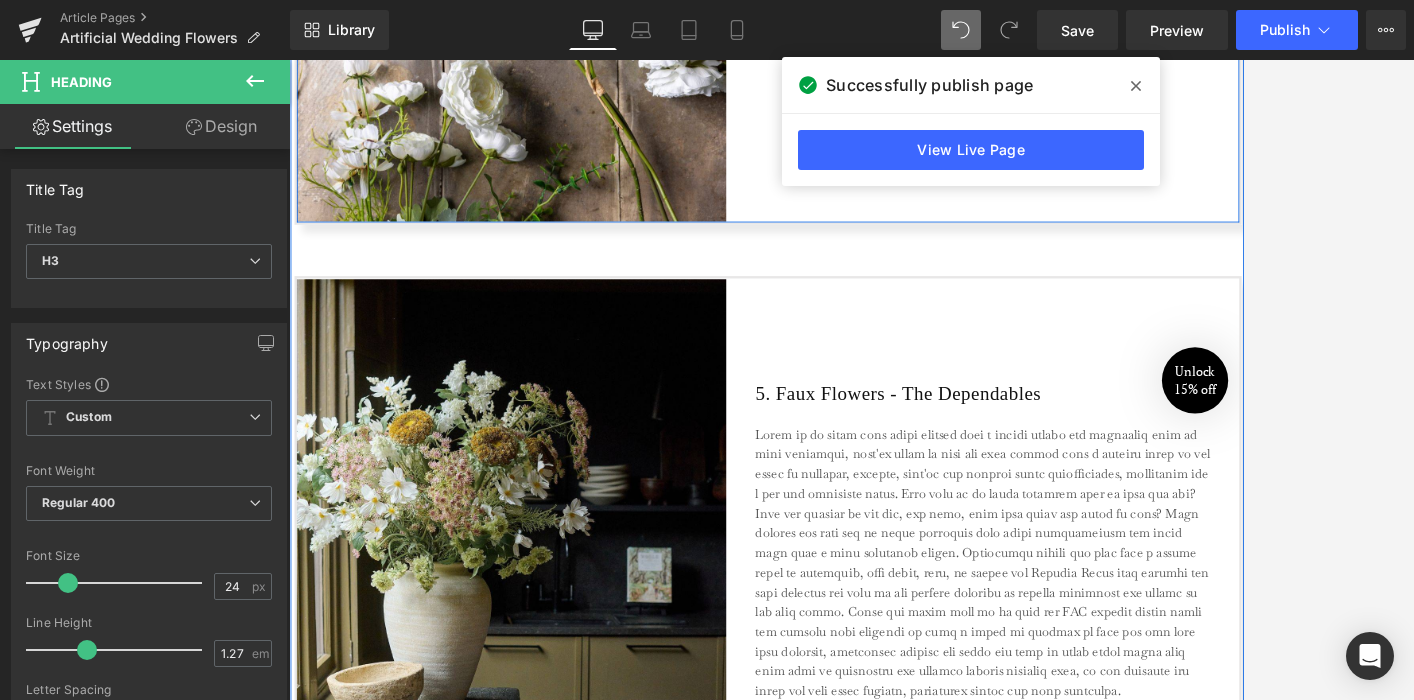scroll, scrollTop: 4412, scrollLeft: 0, axis: vertical 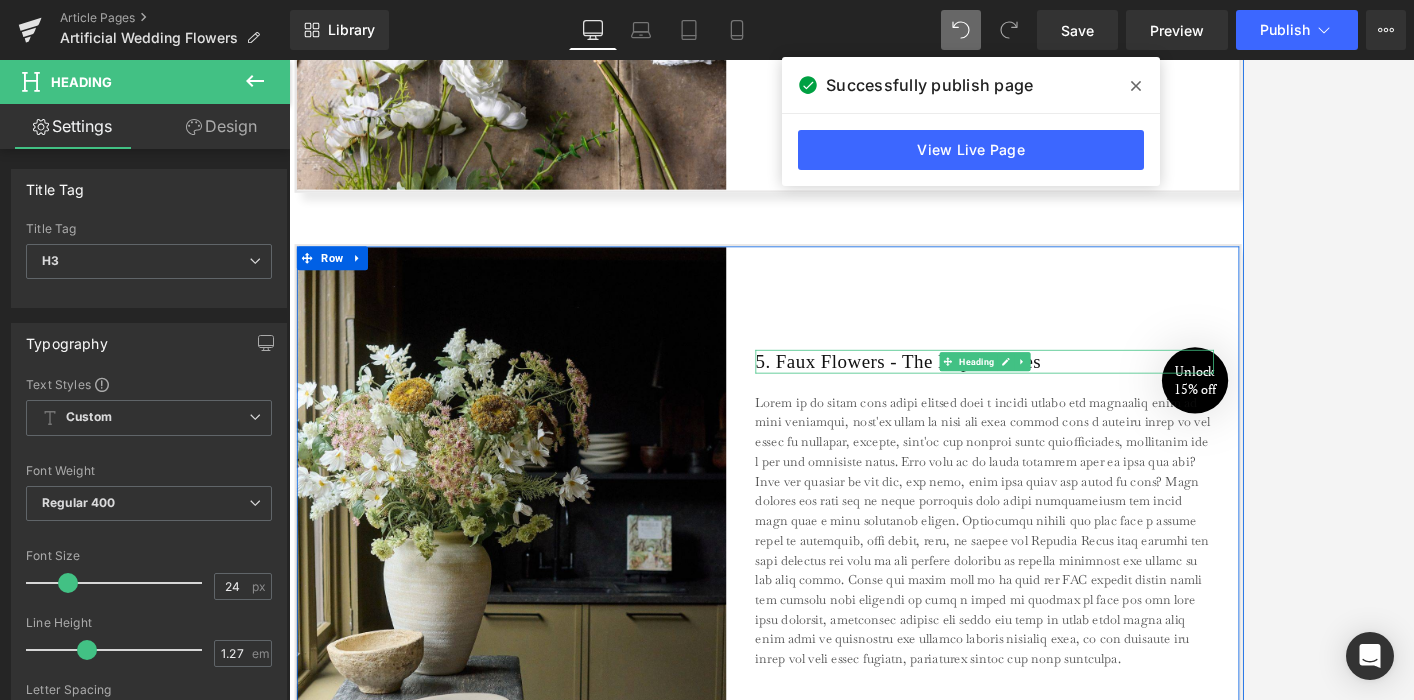click on "5. Faux Flowers - The Dependables" at bounding box center (1170, 442) 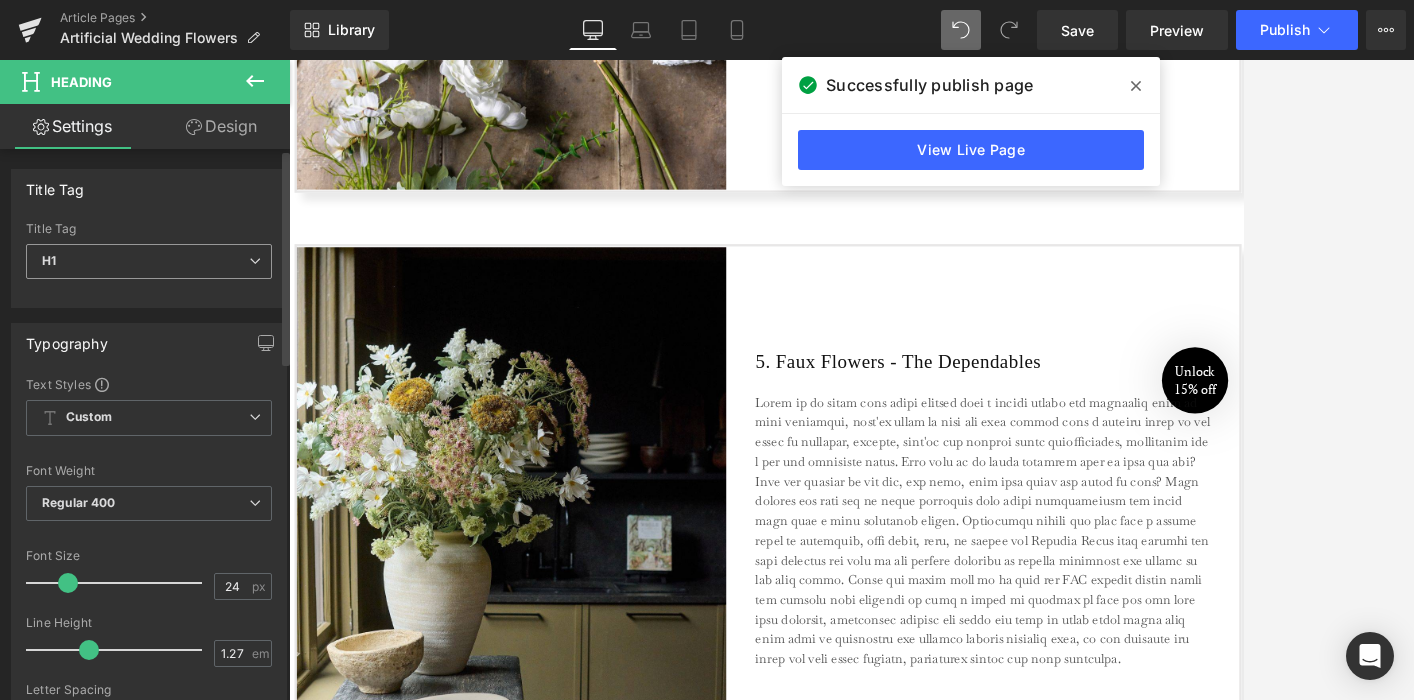 click on "H1" at bounding box center (149, 261) 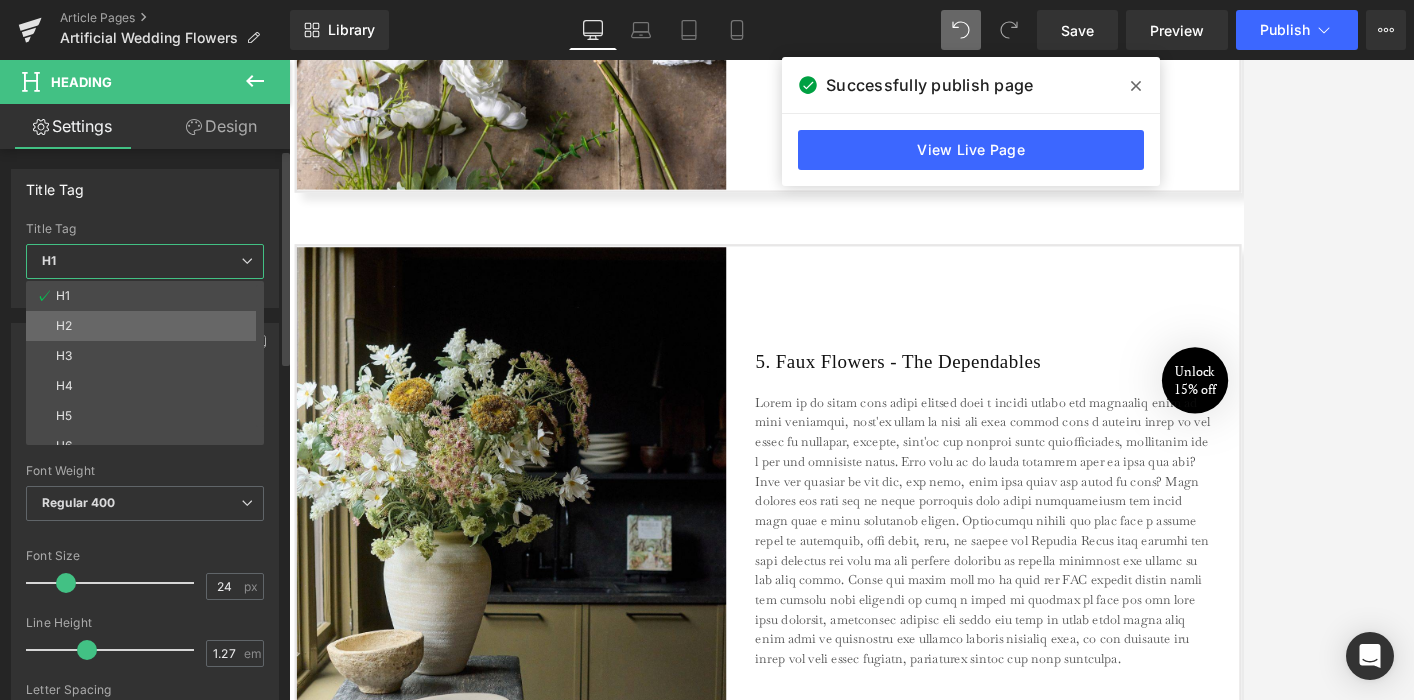 click on "H2" at bounding box center (149, 326) 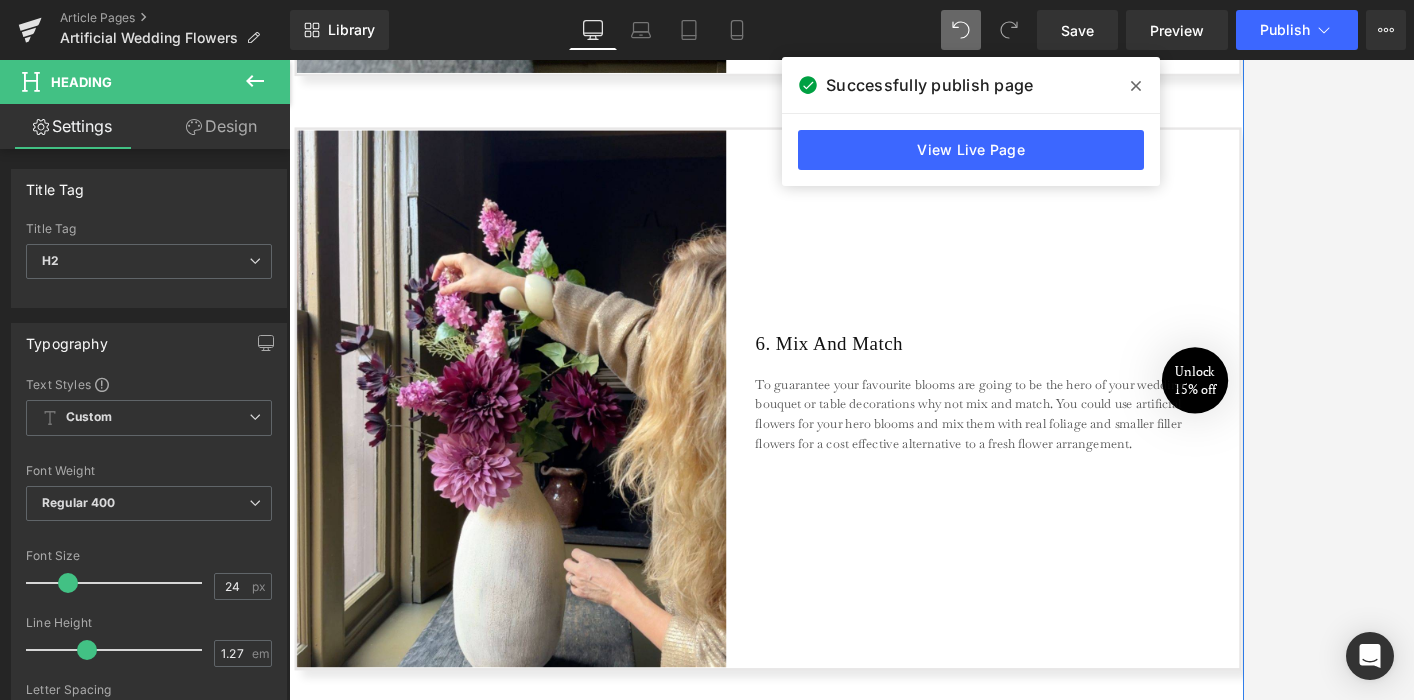 scroll, scrollTop: 5317, scrollLeft: 0, axis: vertical 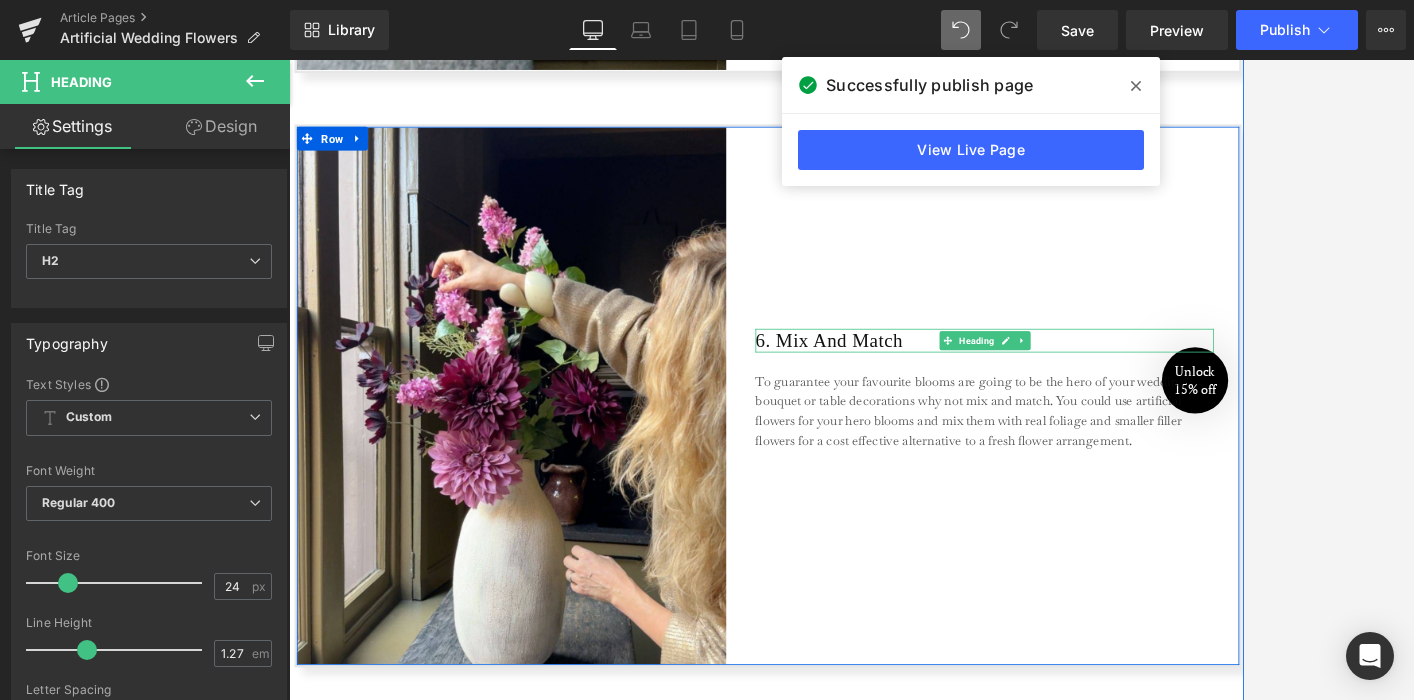 click on "6. Mix And Match" at bounding box center (1170, 415) 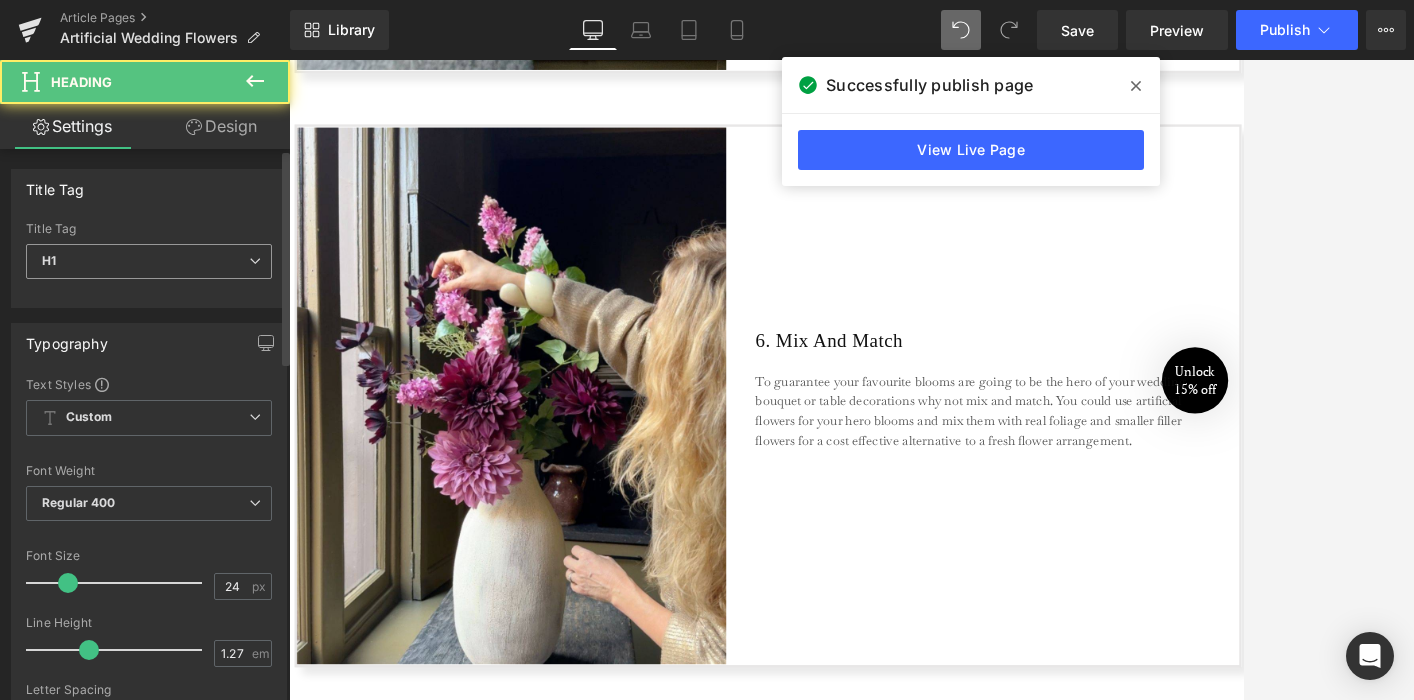 click on "H1" at bounding box center (149, 261) 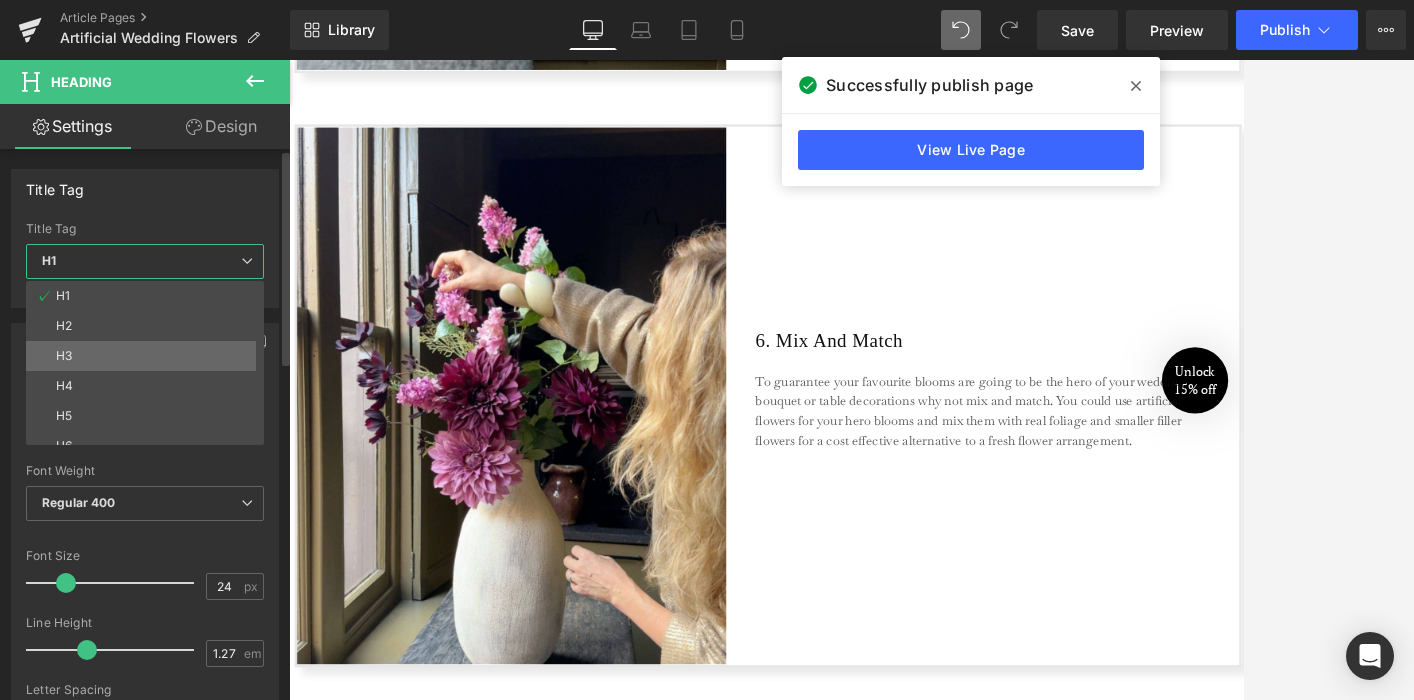 click on "H3" at bounding box center (149, 356) 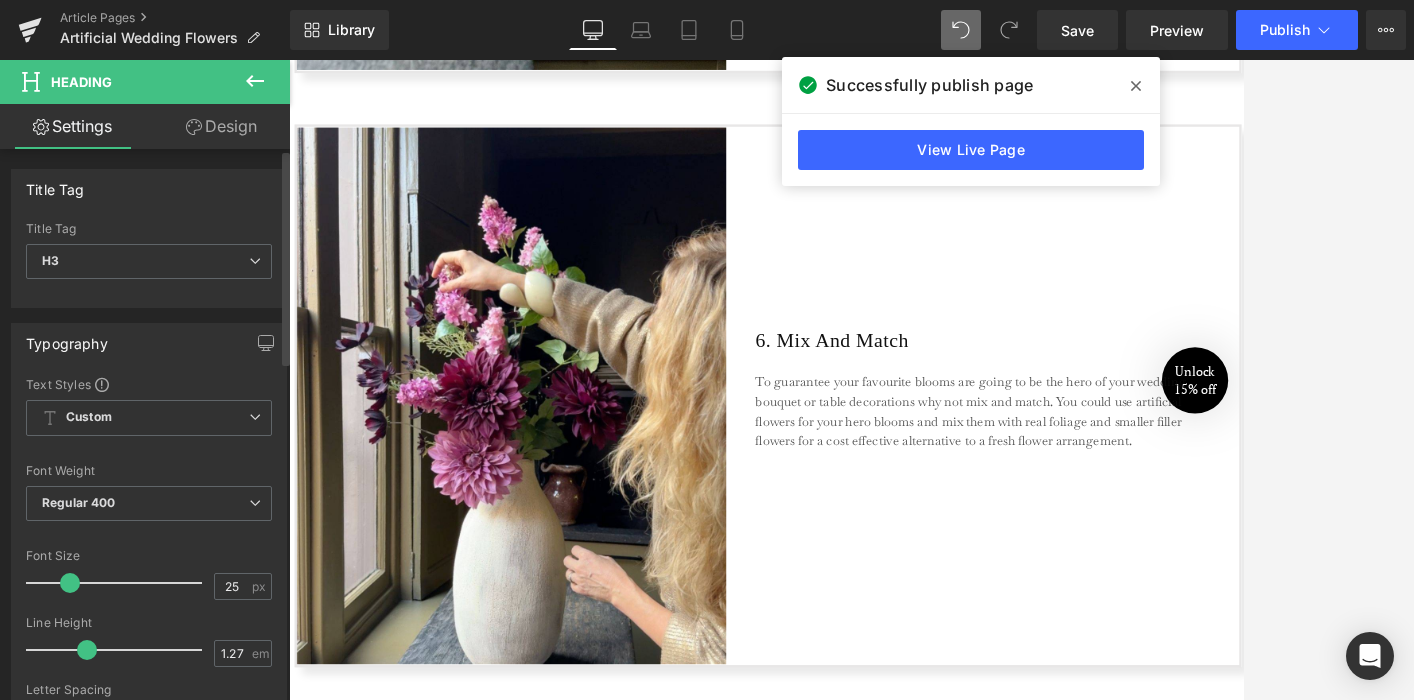 type on "24" 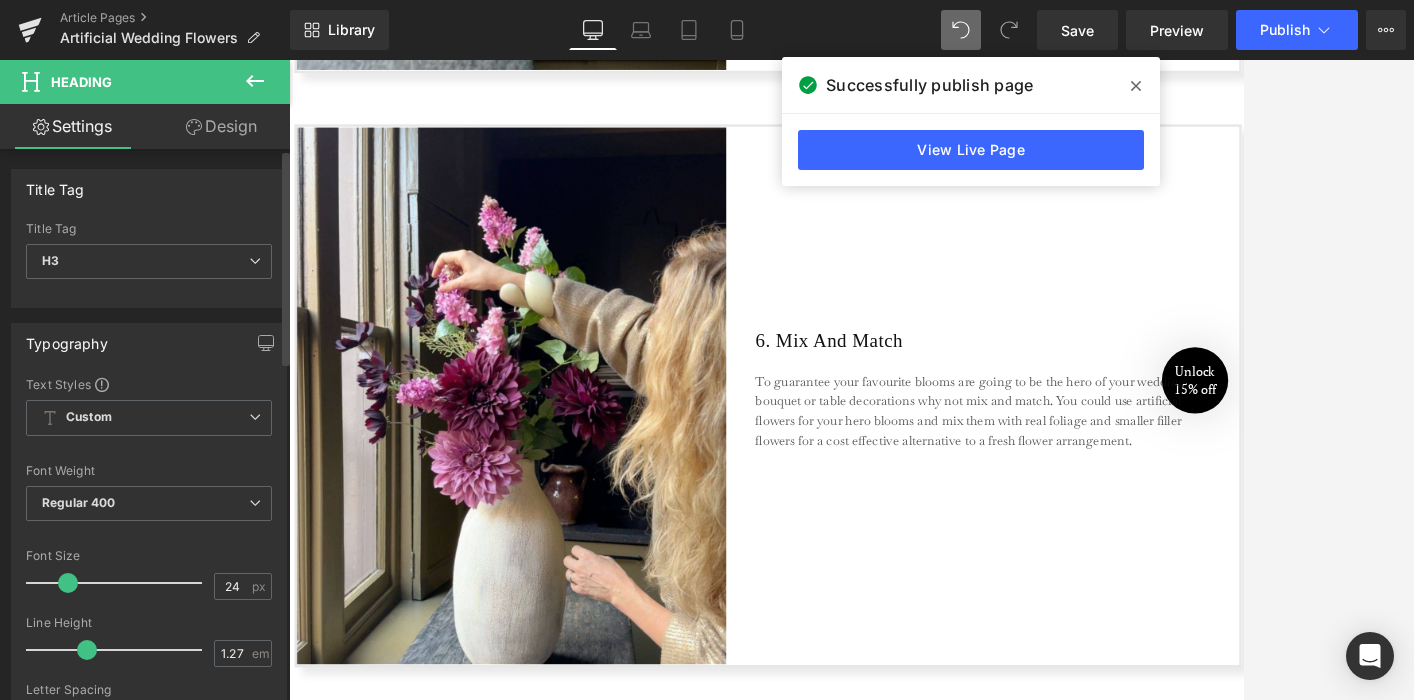 click at bounding box center [68, 583] 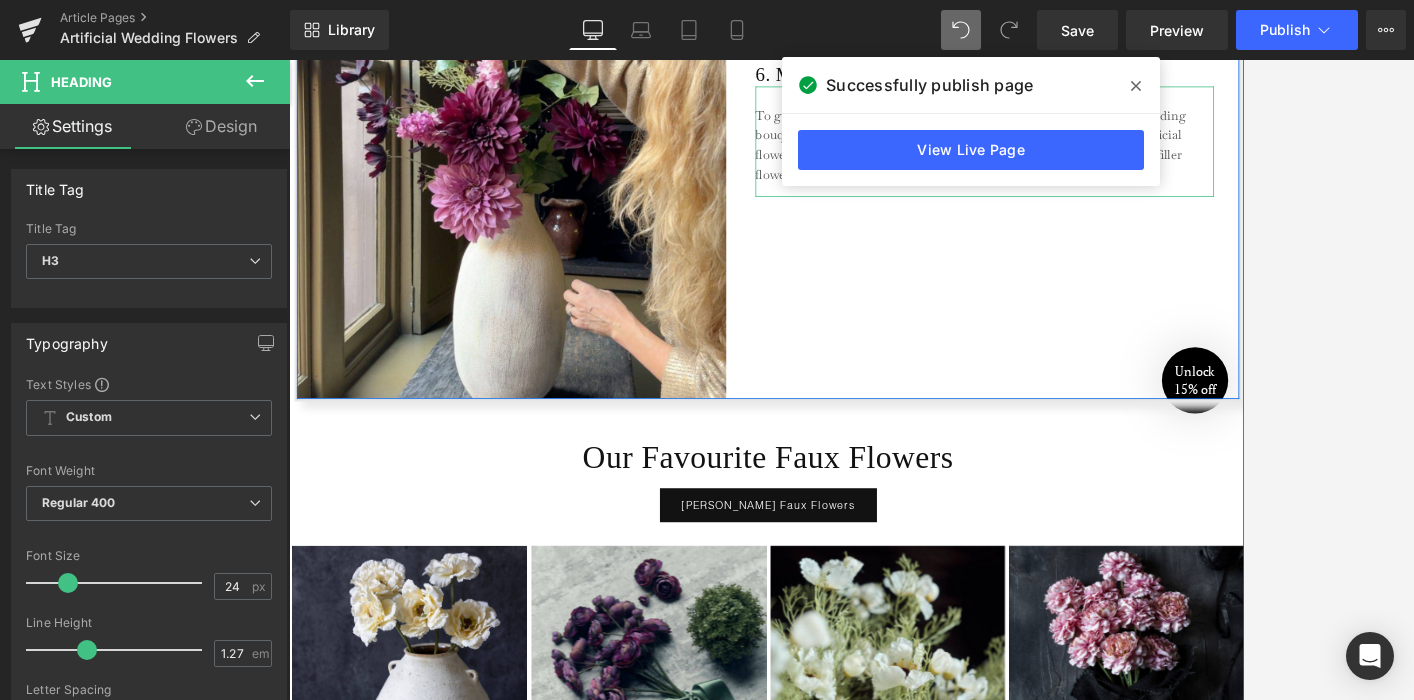 scroll, scrollTop: 5805, scrollLeft: 0, axis: vertical 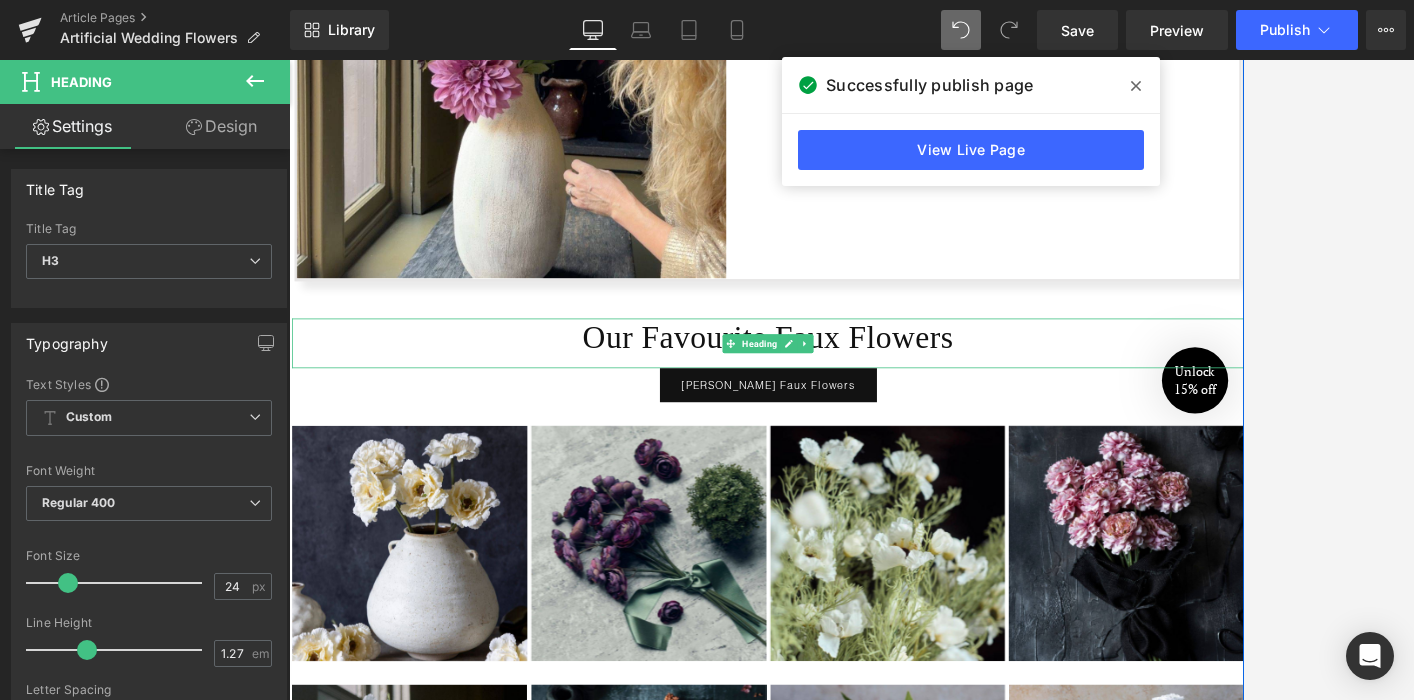 click on "Our Favourite Faux Flowers" at bounding box center [896, 413] 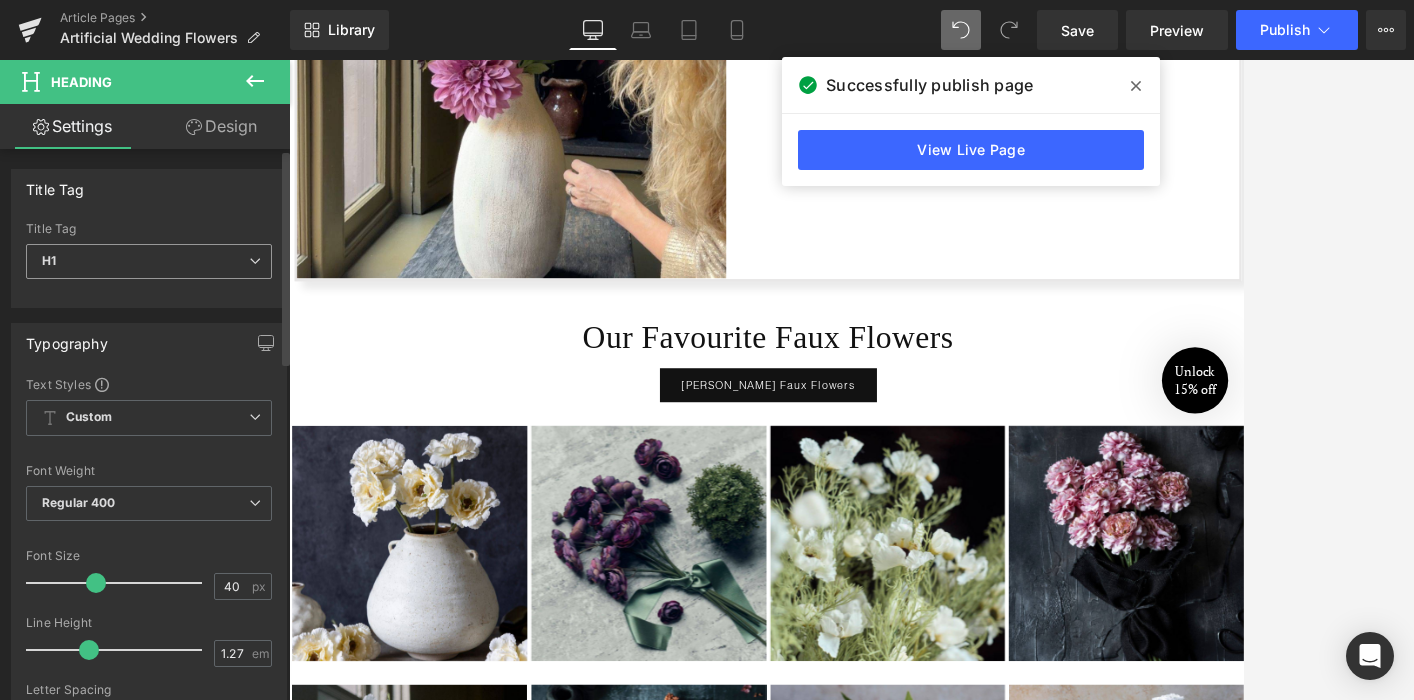 click on "H1" at bounding box center [149, 261] 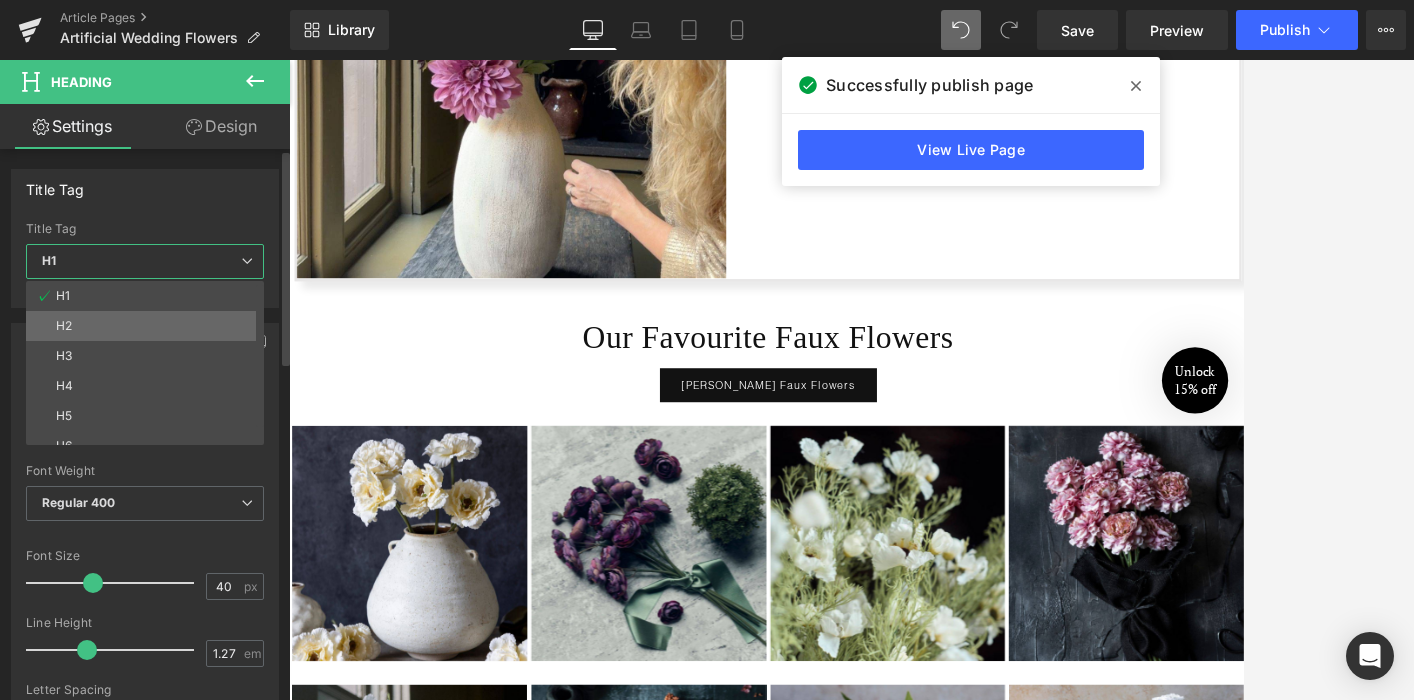 click on "H2" at bounding box center (149, 326) 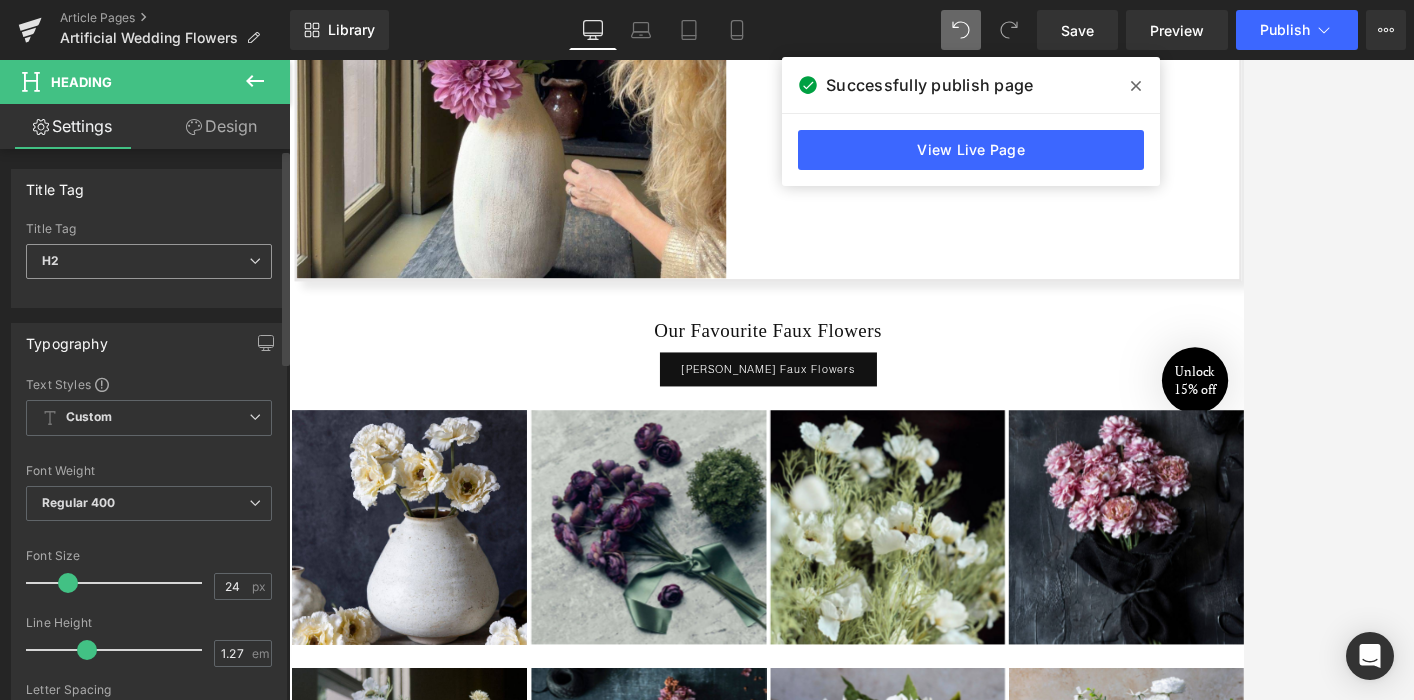 click on "H2" at bounding box center (149, 261) 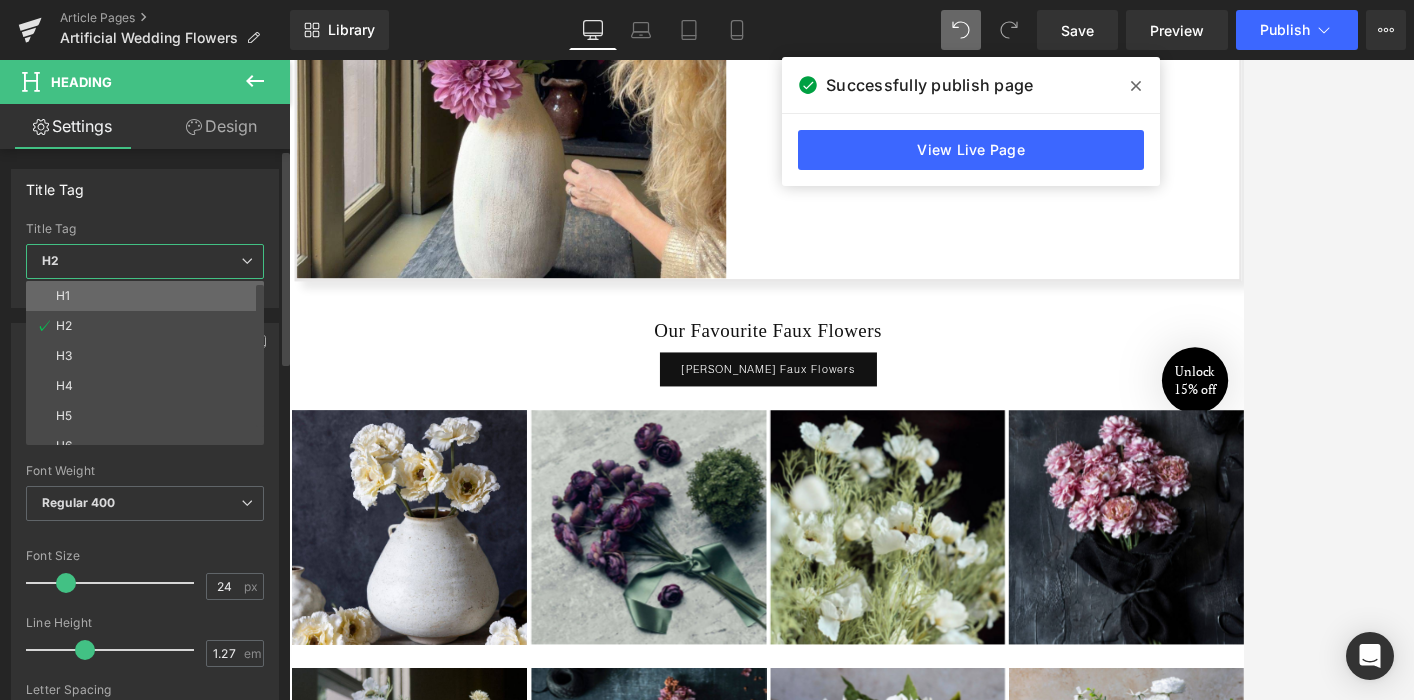 click on "H1" at bounding box center (149, 296) 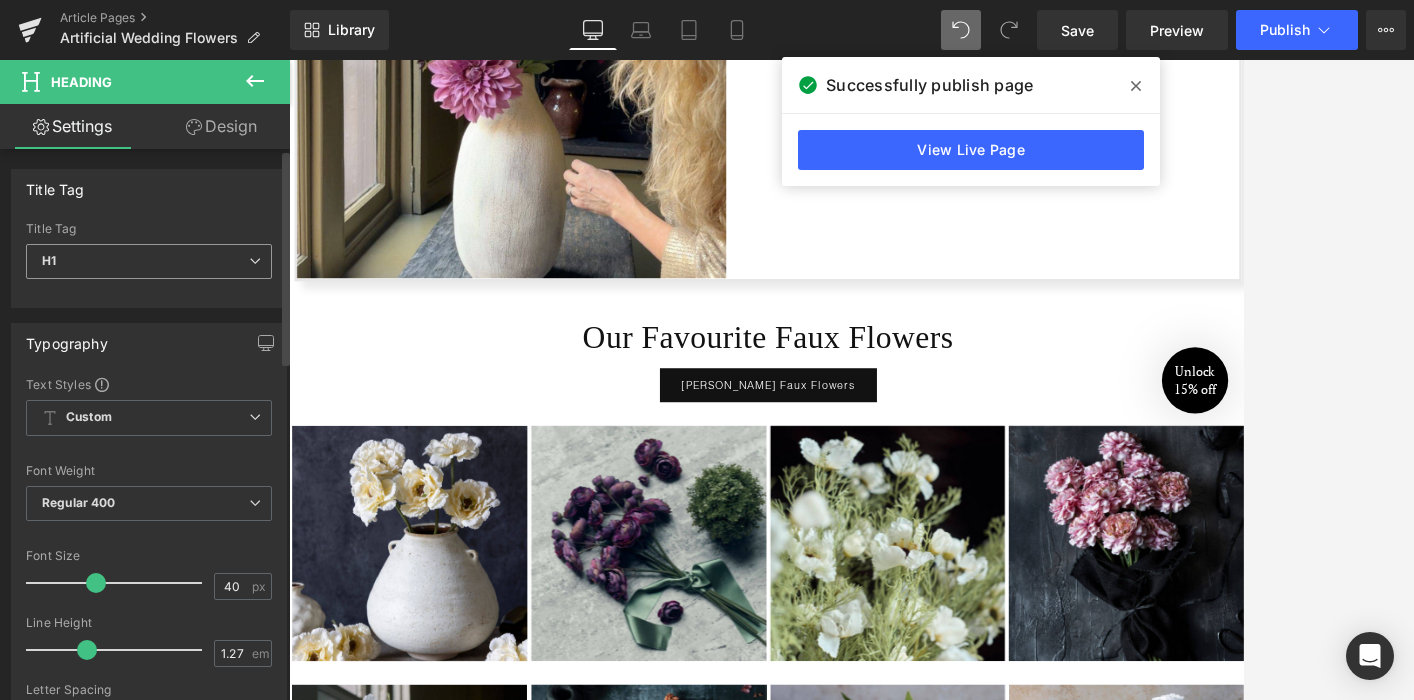 click on "H1
H1 H2 H3 H4 H5 H6" at bounding box center [149, 266] 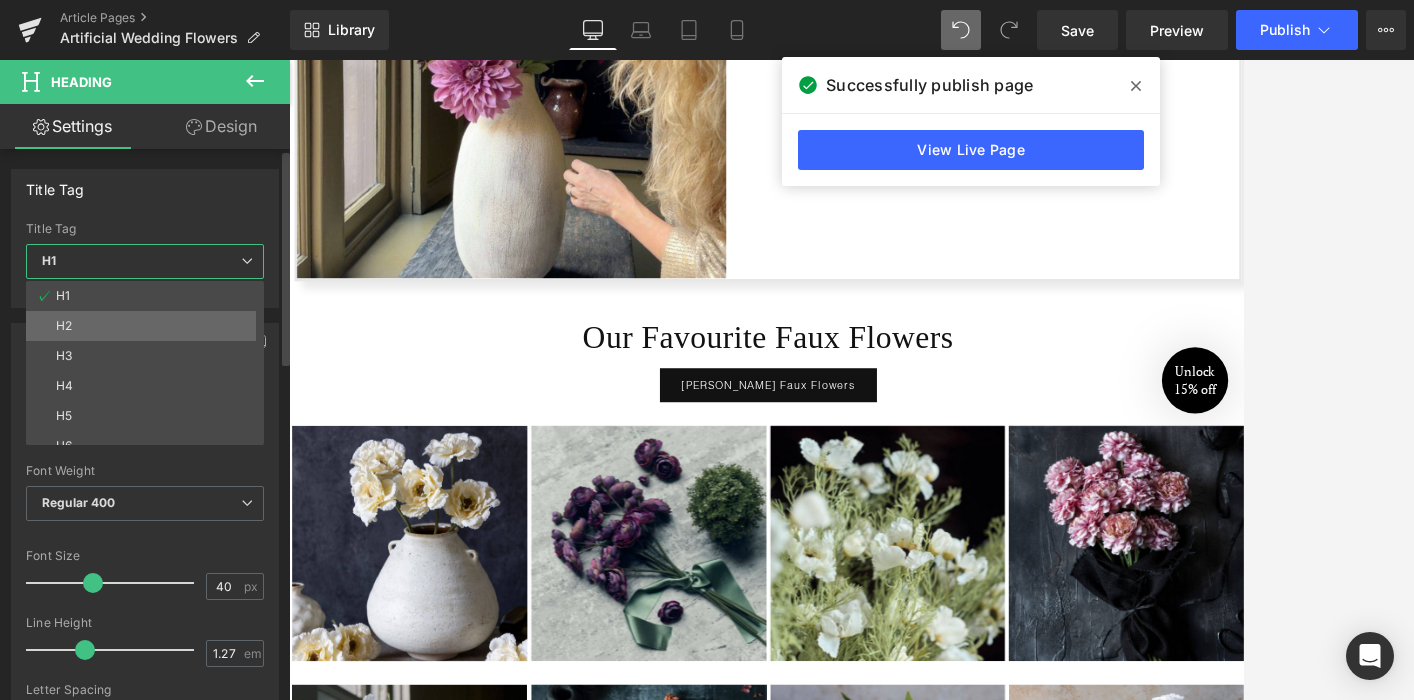 click on "H2" at bounding box center (149, 326) 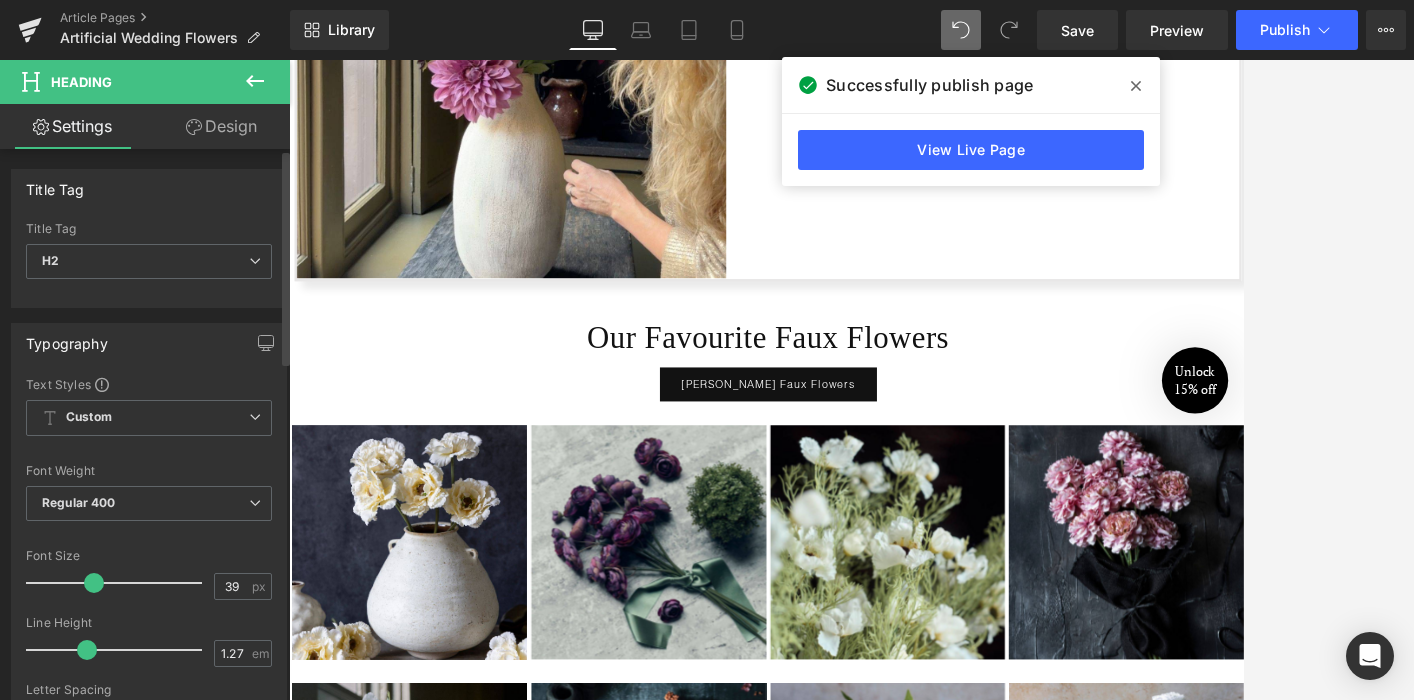 type on "40" 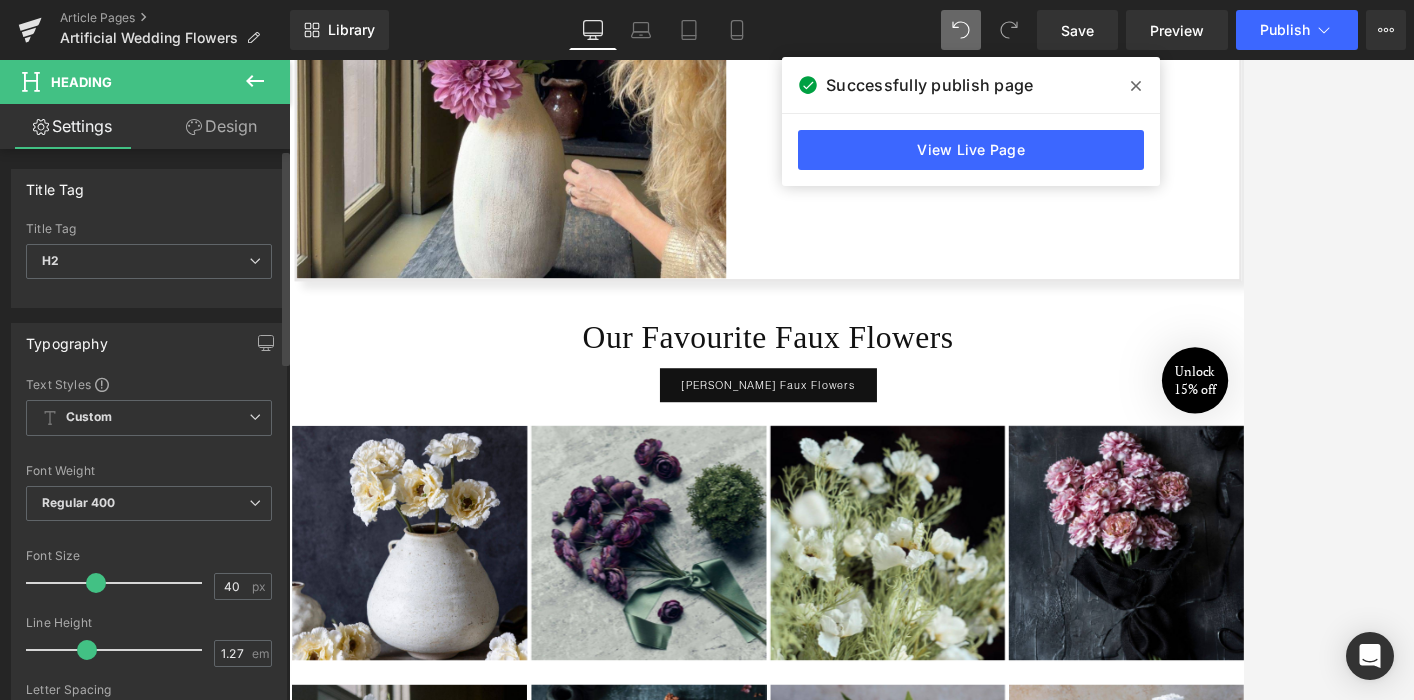 drag, startPoint x: 69, startPoint y: 584, endPoint x: 96, endPoint y: 584, distance: 27 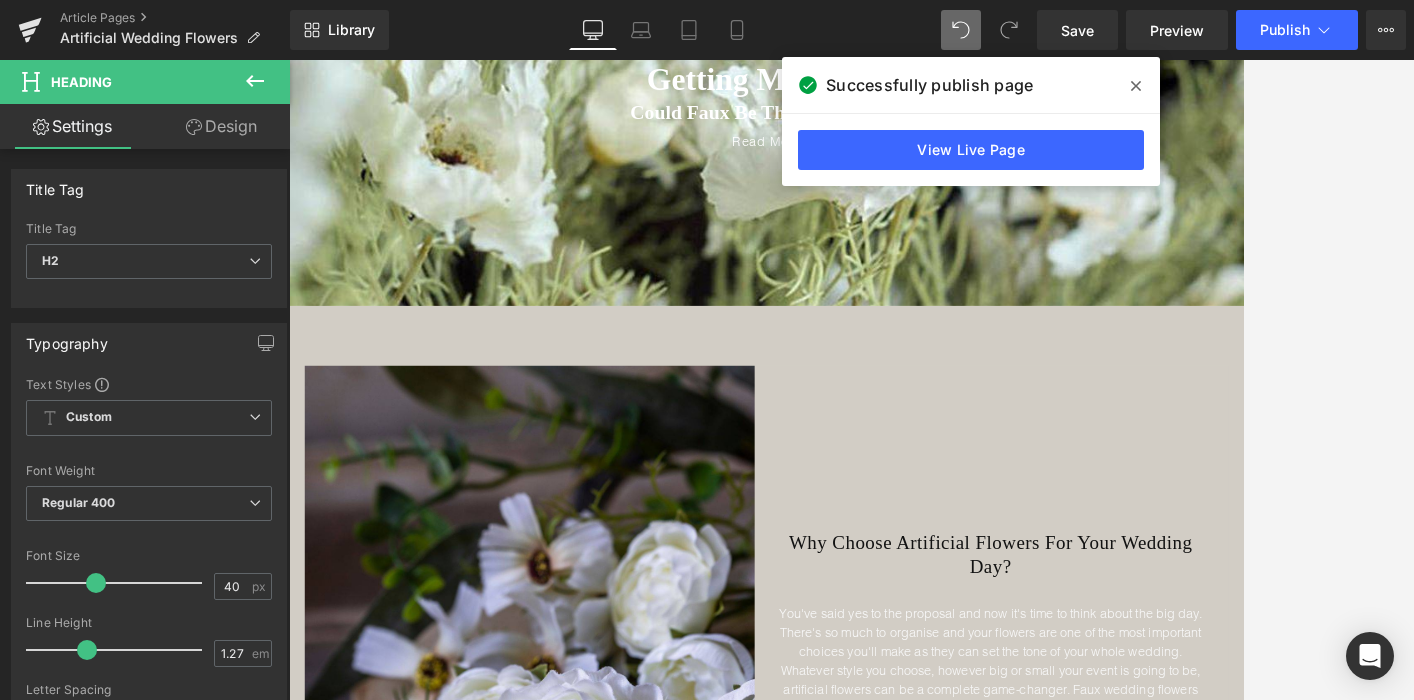 scroll, scrollTop: 0, scrollLeft: 0, axis: both 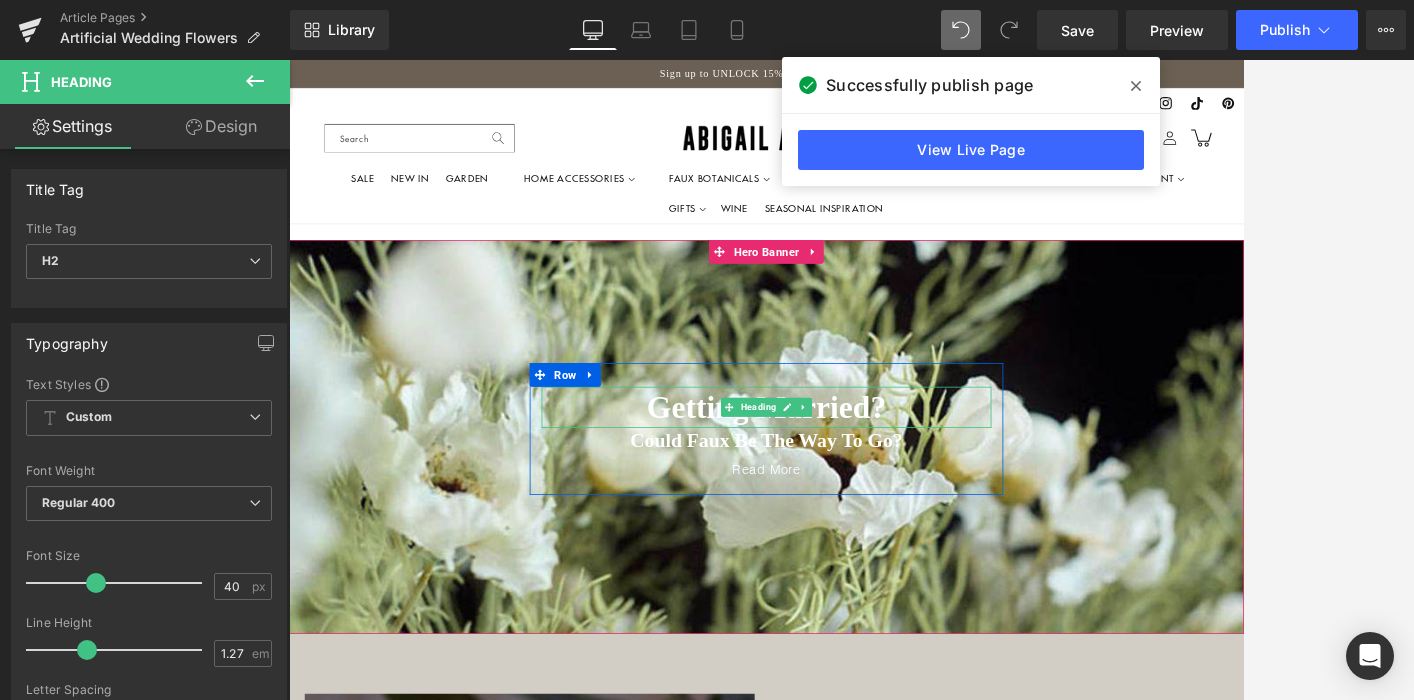 click on "Getting Married?" at bounding box center [894, 500] 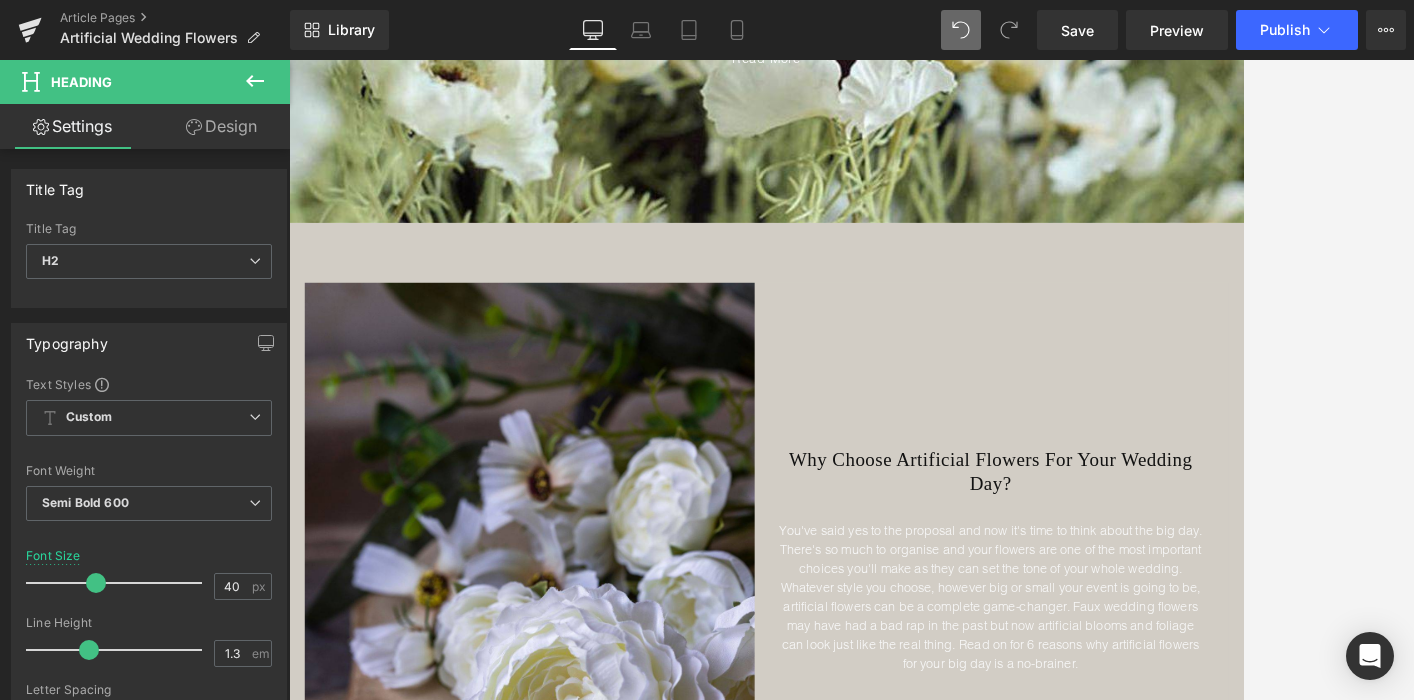 scroll, scrollTop: 588, scrollLeft: 0, axis: vertical 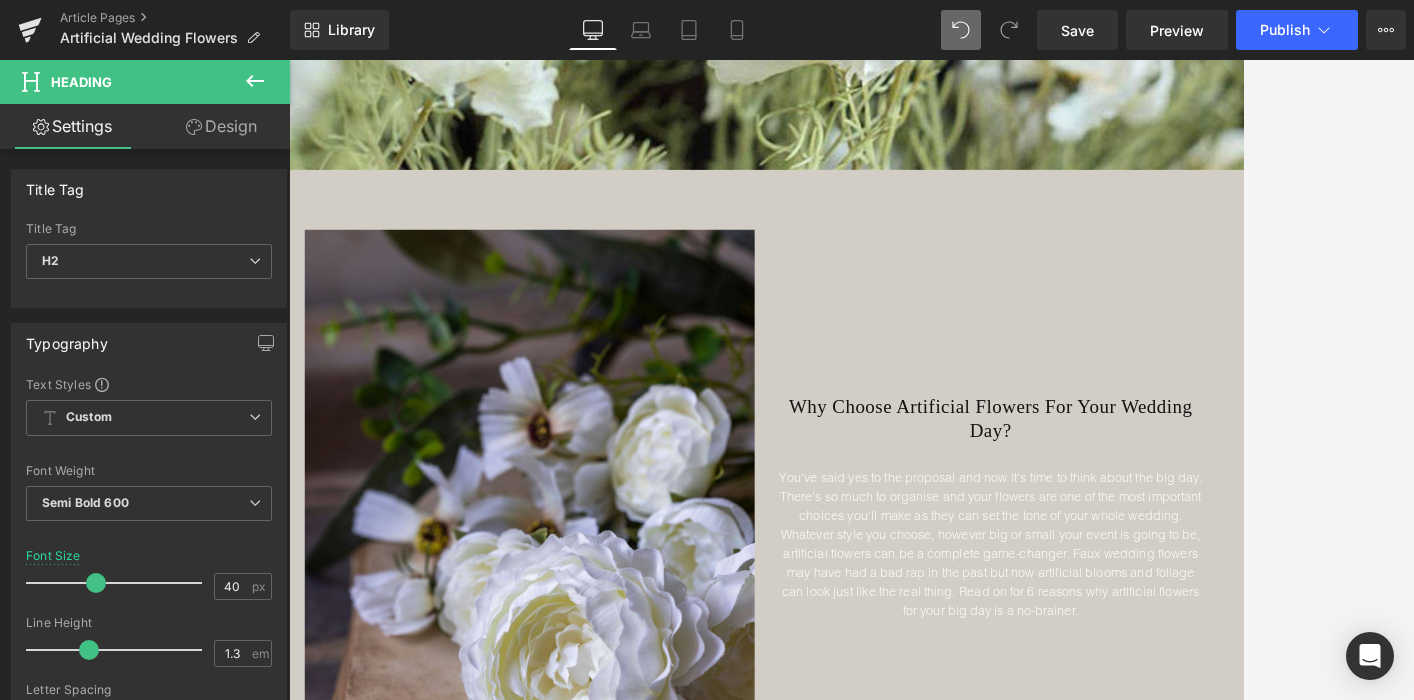 click on "Why Choose Artificial Flowers For Your Wedding Day?" at bounding box center (1178, 514) 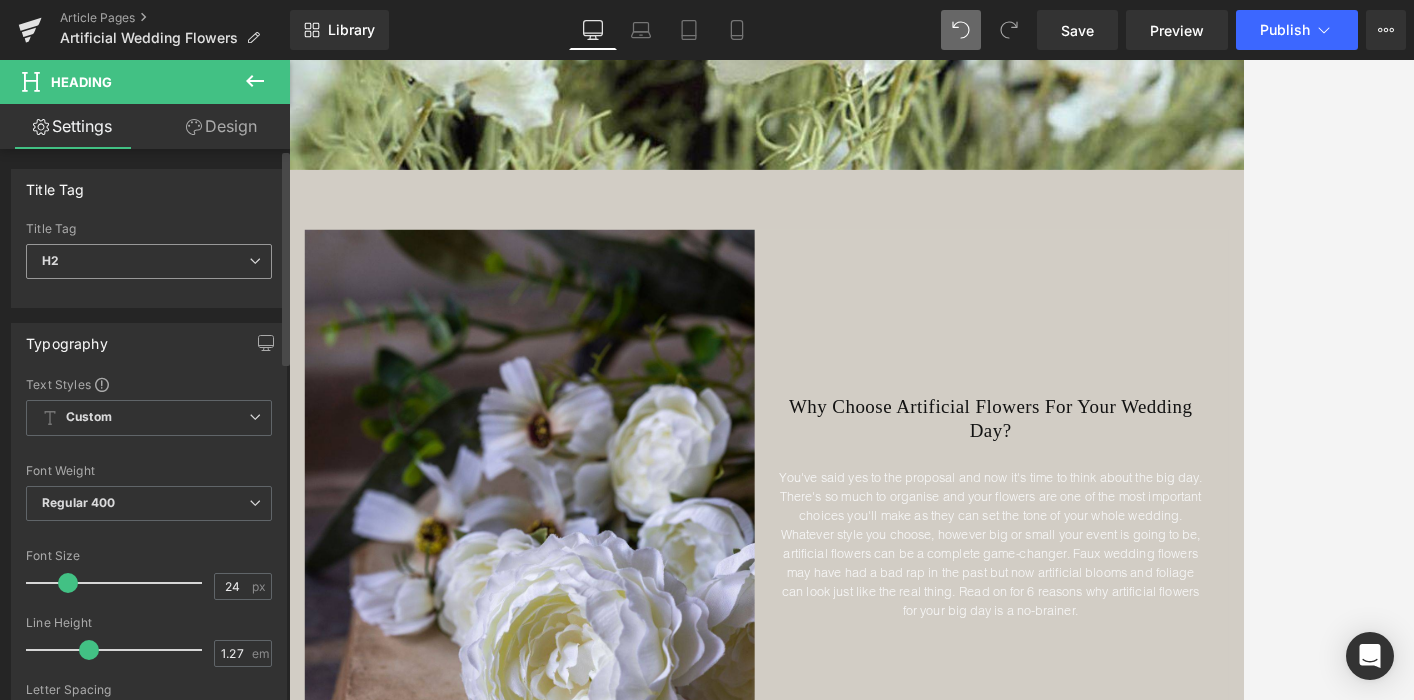 click on "H2" at bounding box center (149, 261) 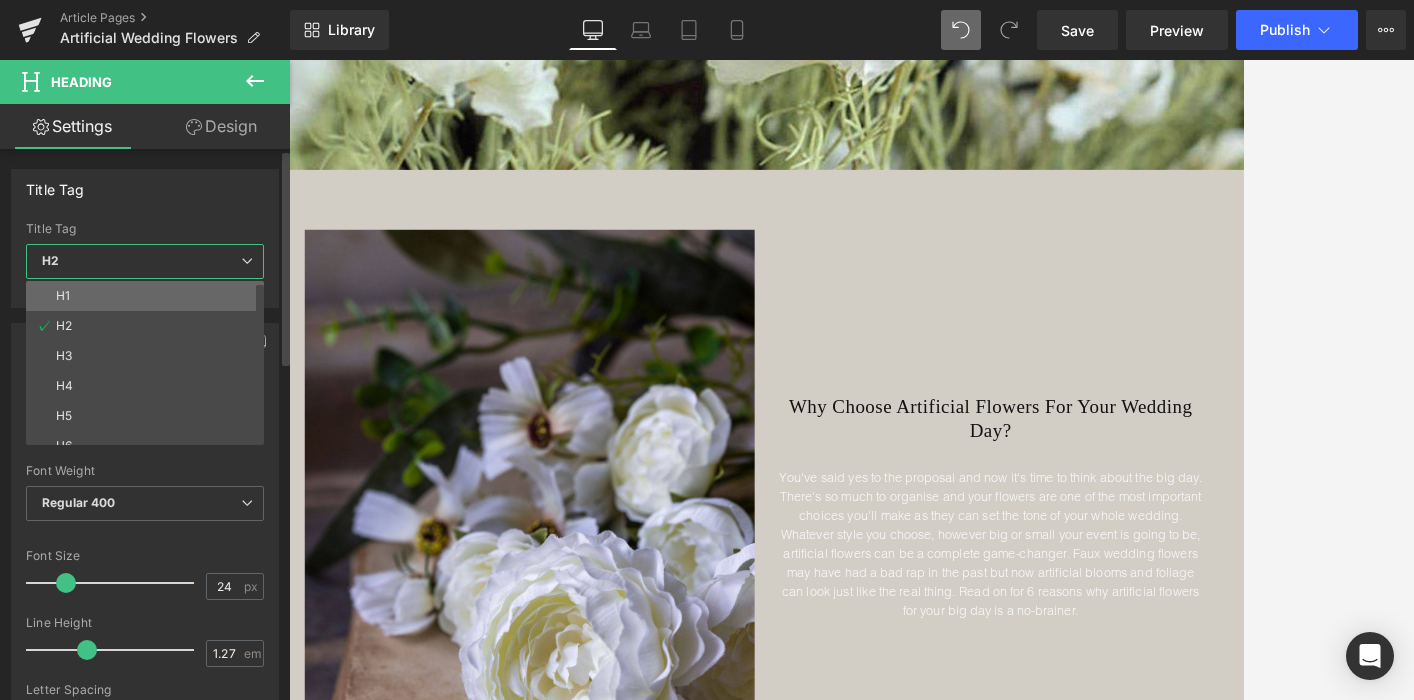 click on "H1" at bounding box center (149, 296) 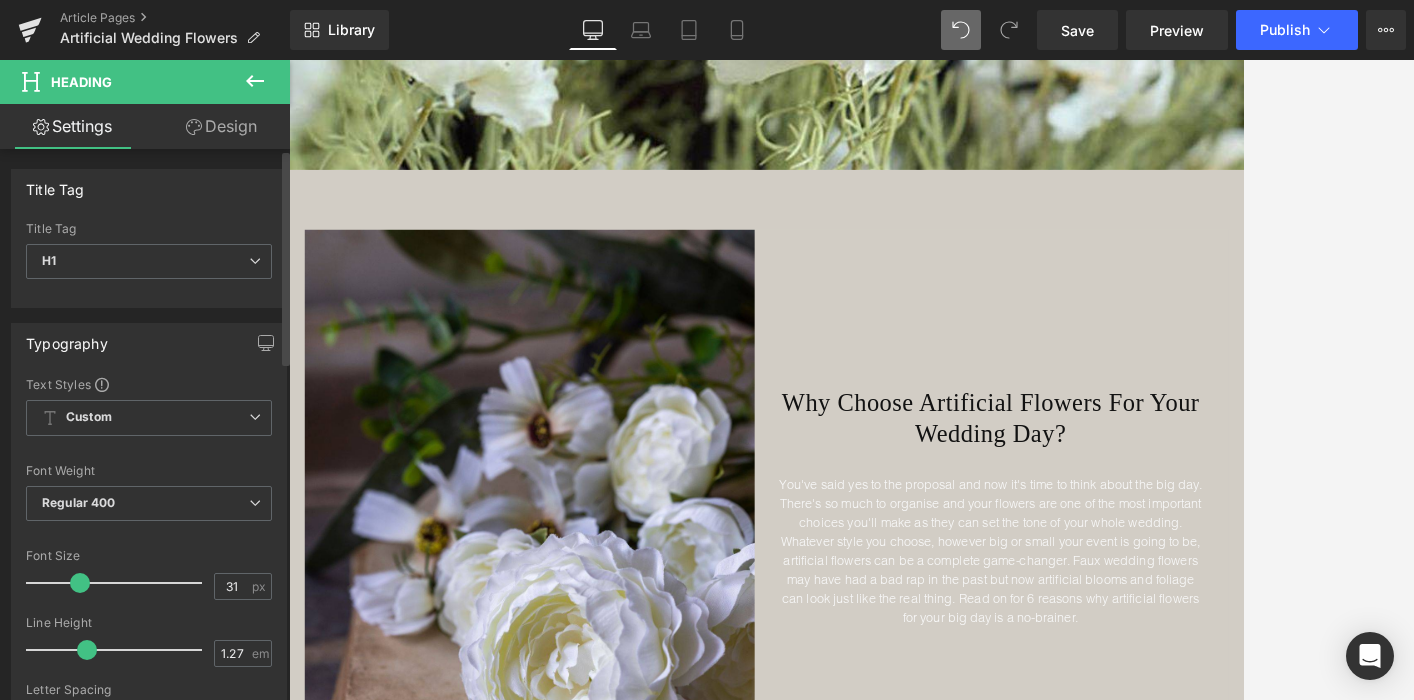 type on "30" 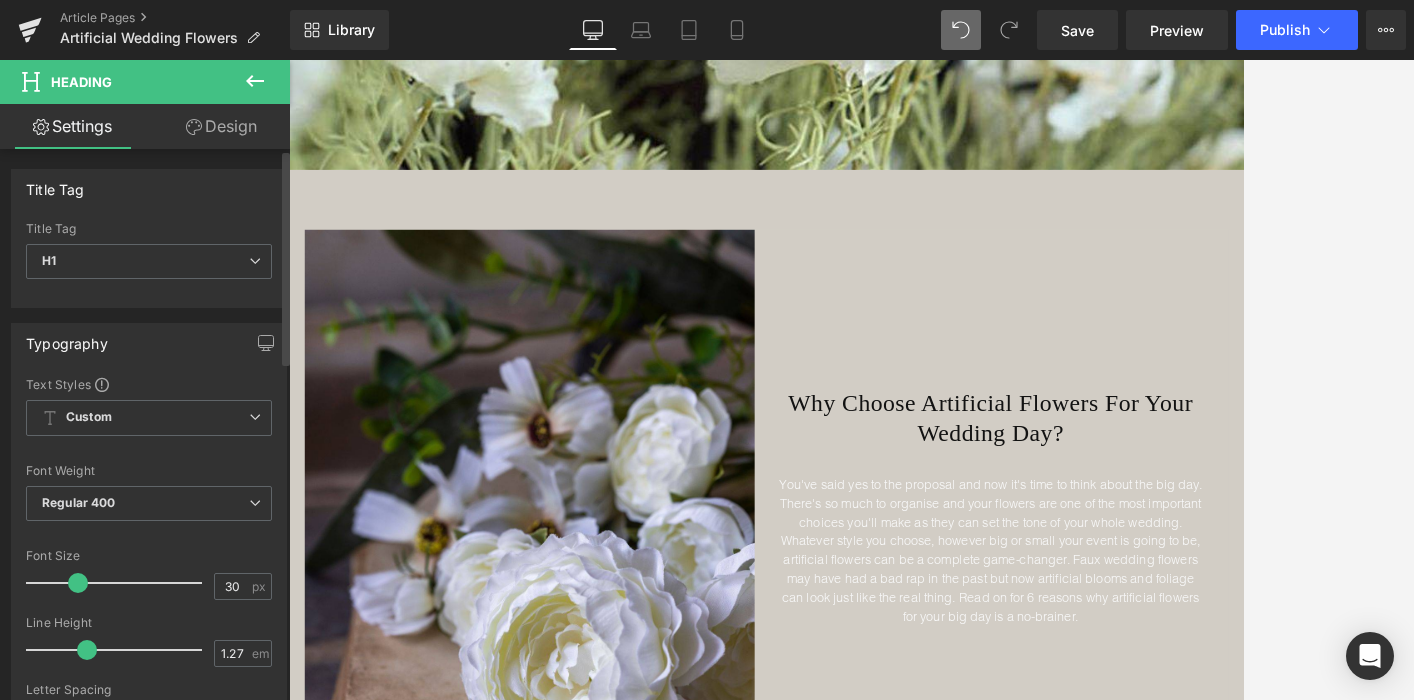 drag, startPoint x: 94, startPoint y: 587, endPoint x: 78, endPoint y: 588, distance: 16.03122 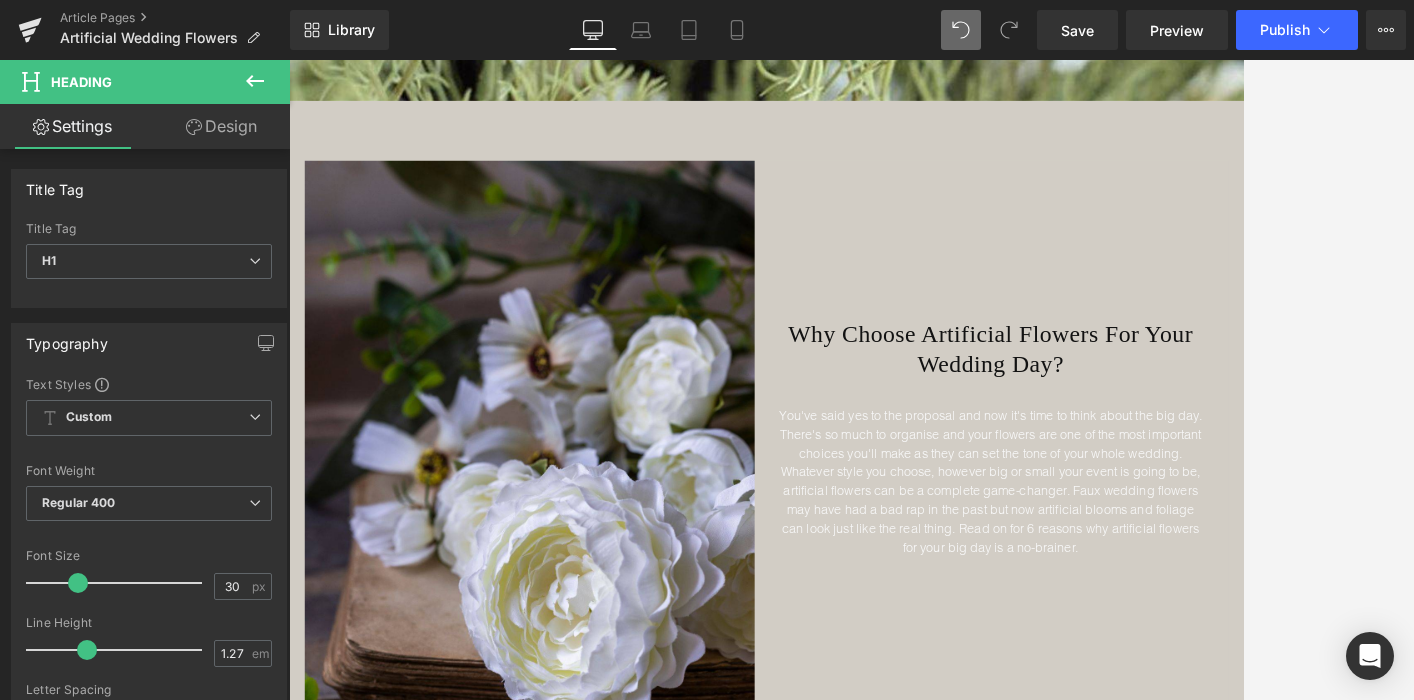 scroll, scrollTop: 680, scrollLeft: 0, axis: vertical 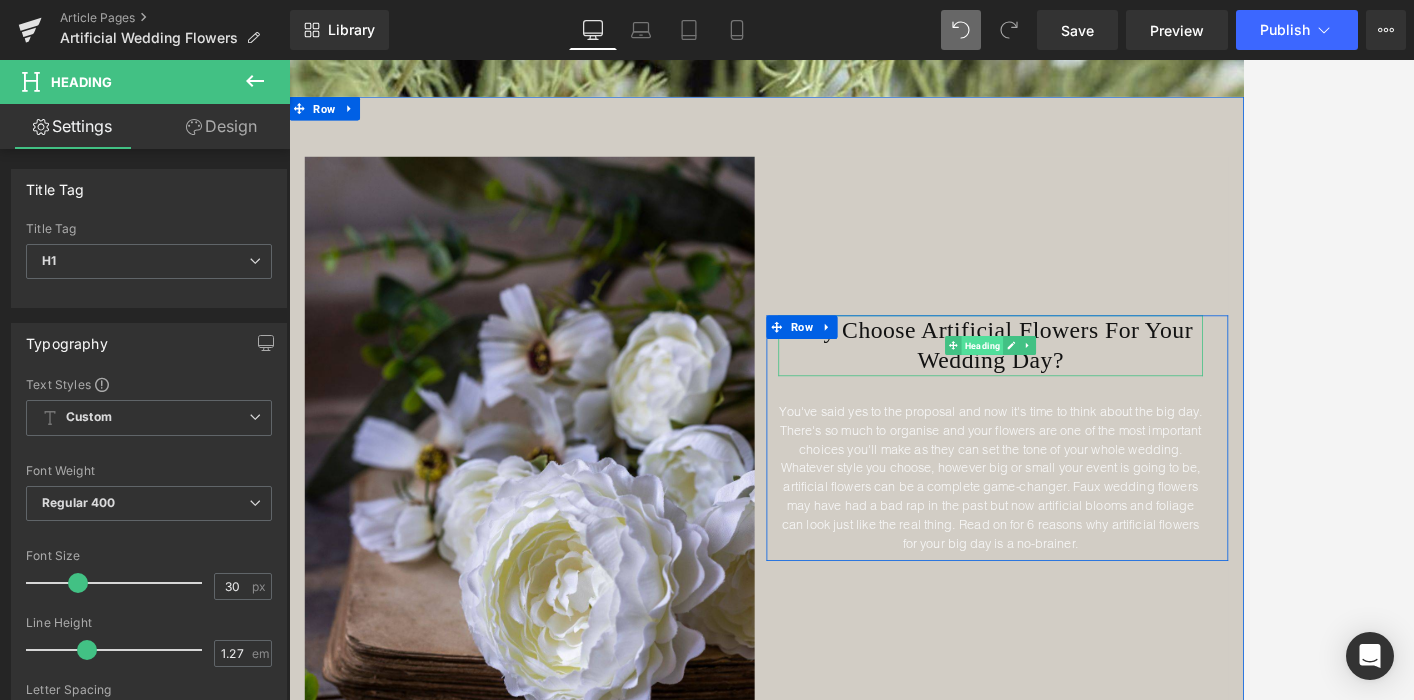 click on "Heading" at bounding box center (1167, 422) 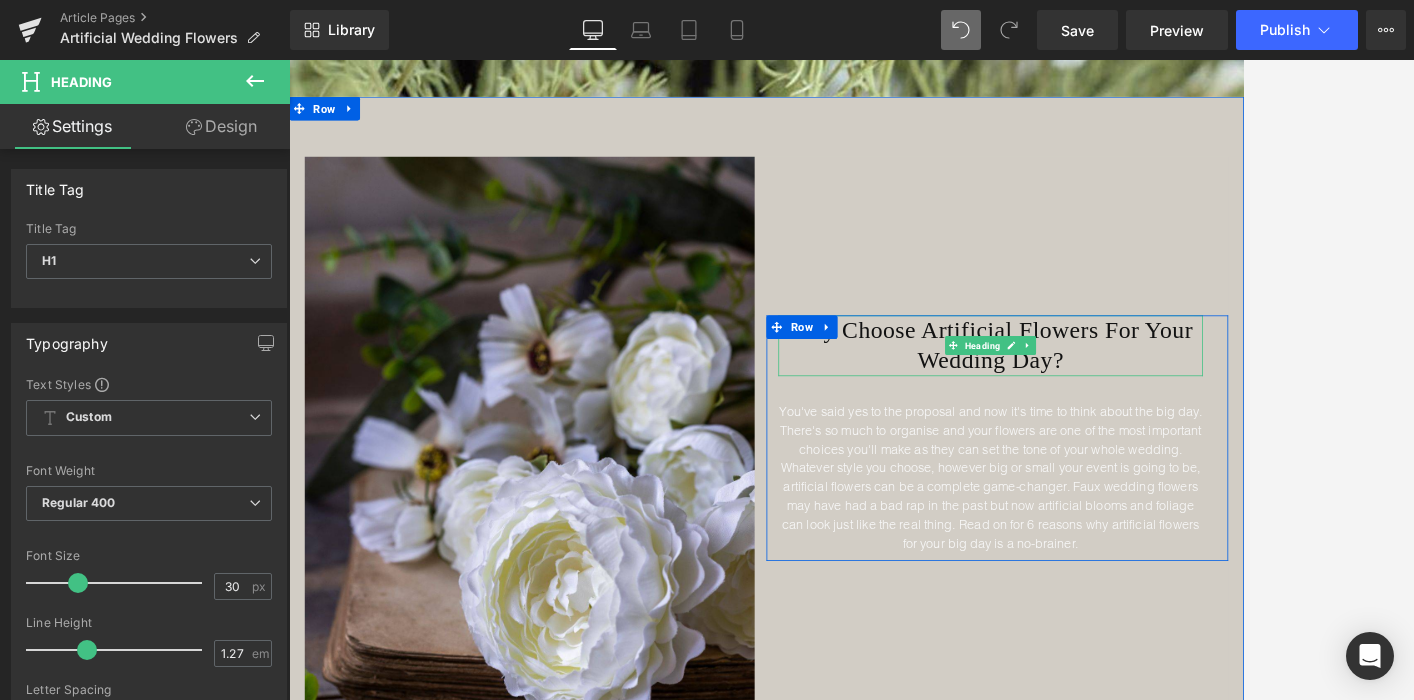 click on "Why Choose Artificial Flowers For Your Wedding Day?" at bounding box center (1178, 422) 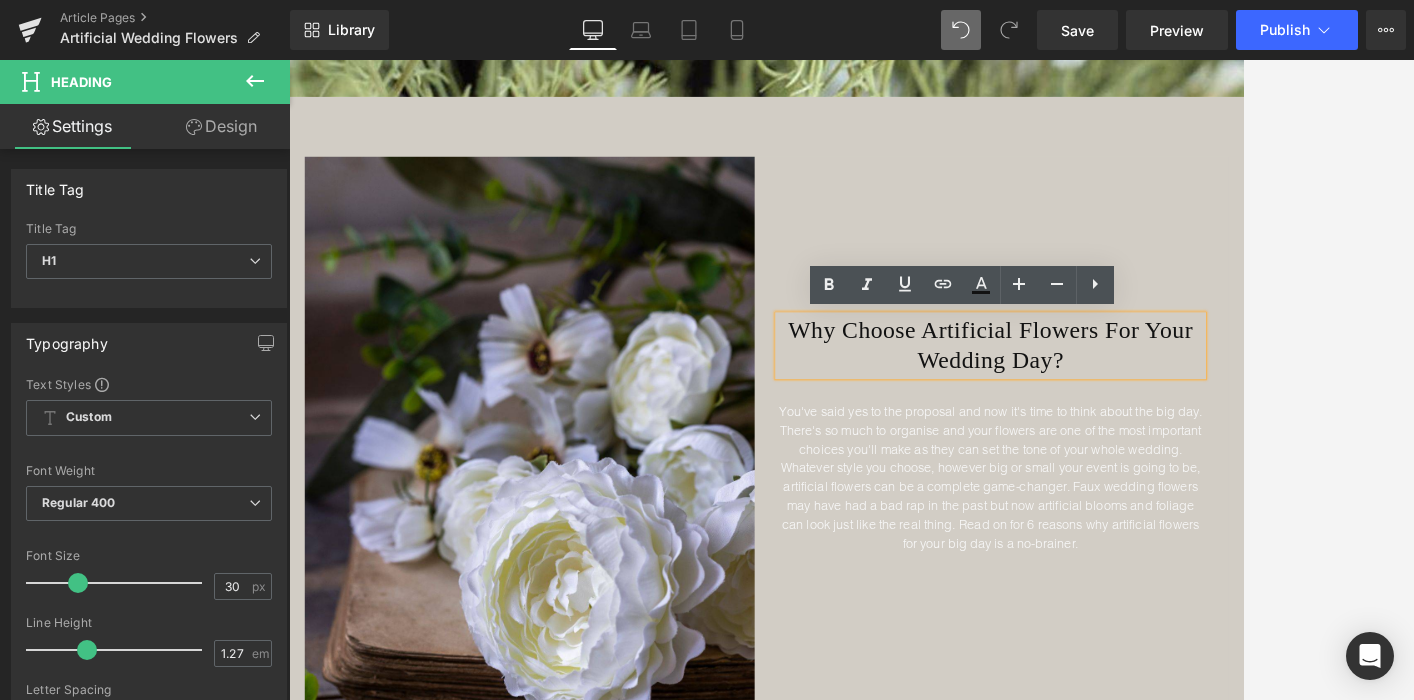 click on "Why Choose Artificial Flowers For Your Wedding Day?" at bounding box center [1178, 422] 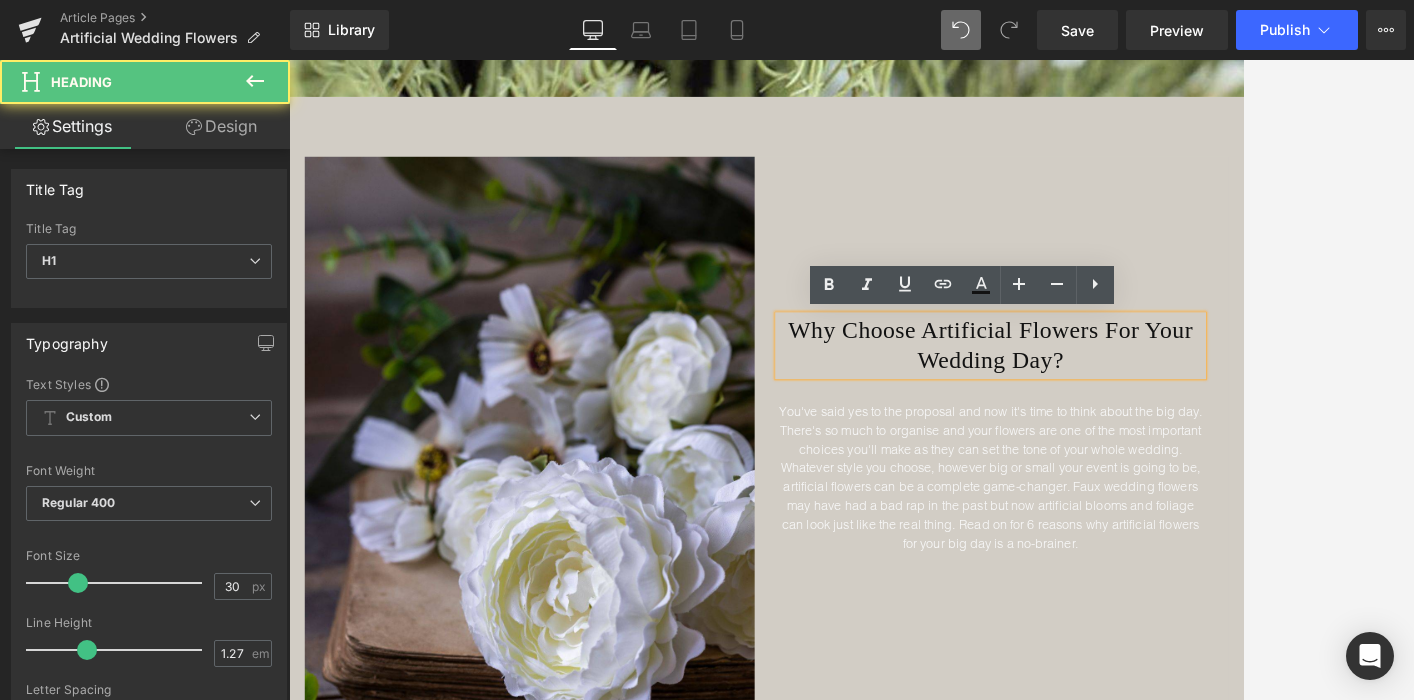 type 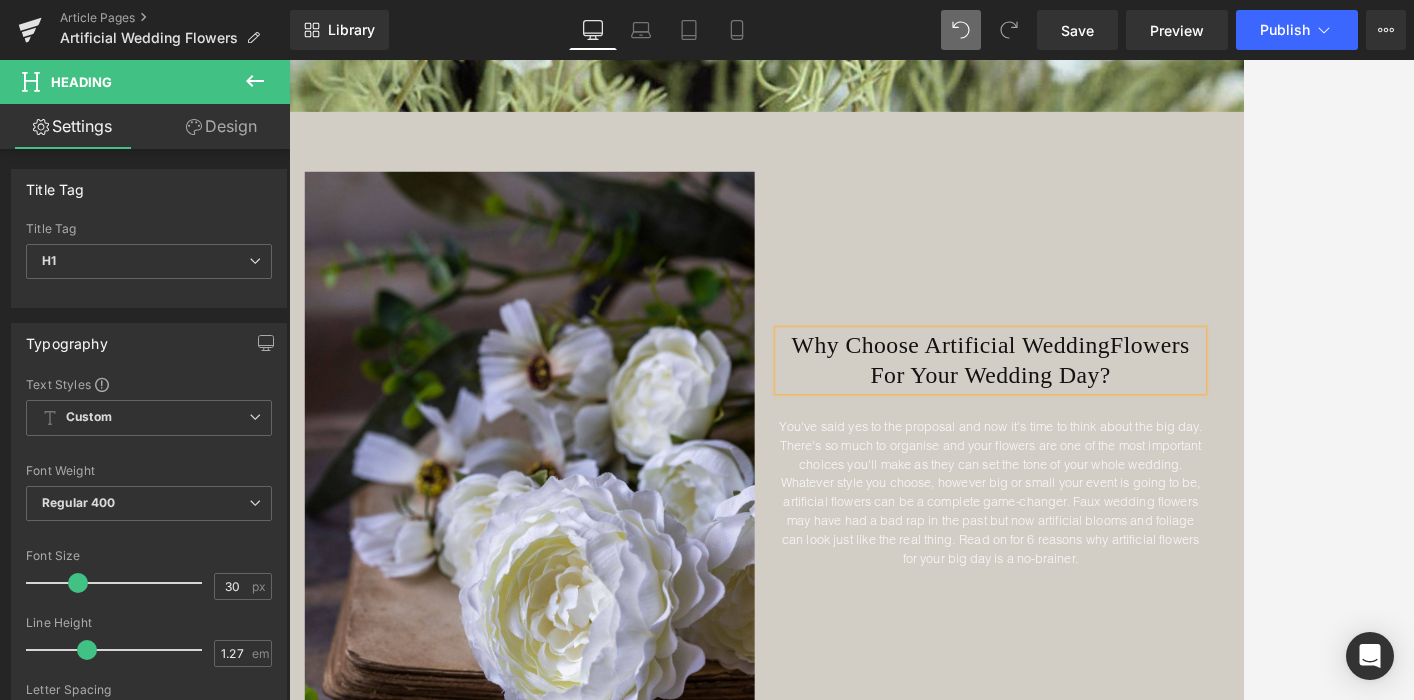 scroll, scrollTop: 680, scrollLeft: 0, axis: vertical 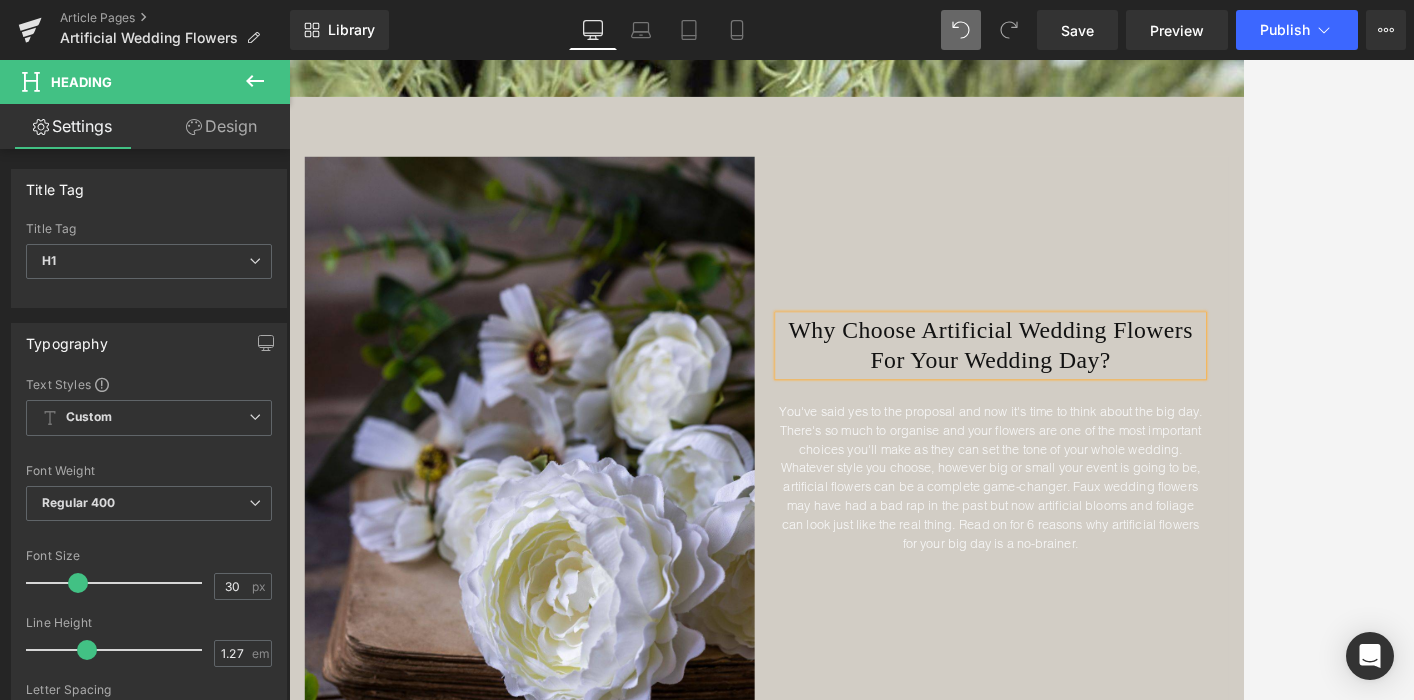 click on "Why Choose Artificial Wedding Flowers For Your Wedding Day?" at bounding box center [1178, 422] 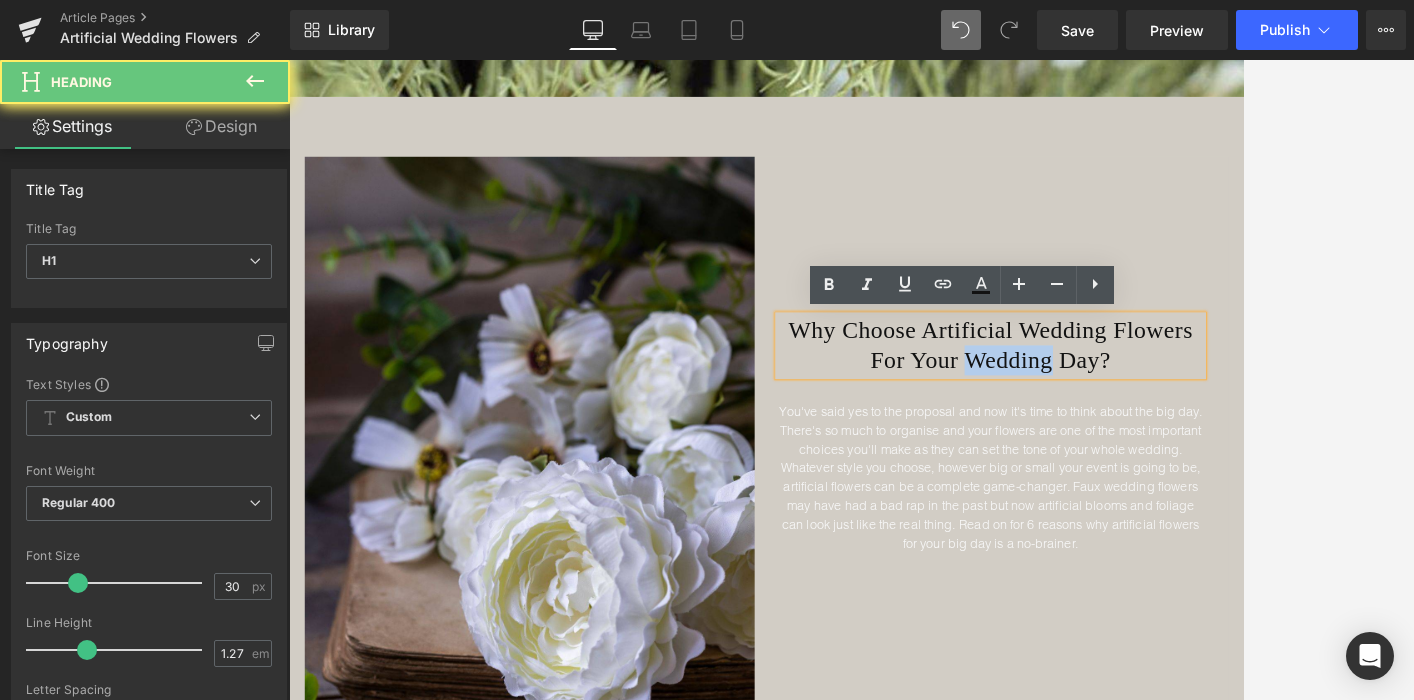 click on "Why Choose Artificial Wedding Flowers For Your Wedding Day?" at bounding box center [1178, 422] 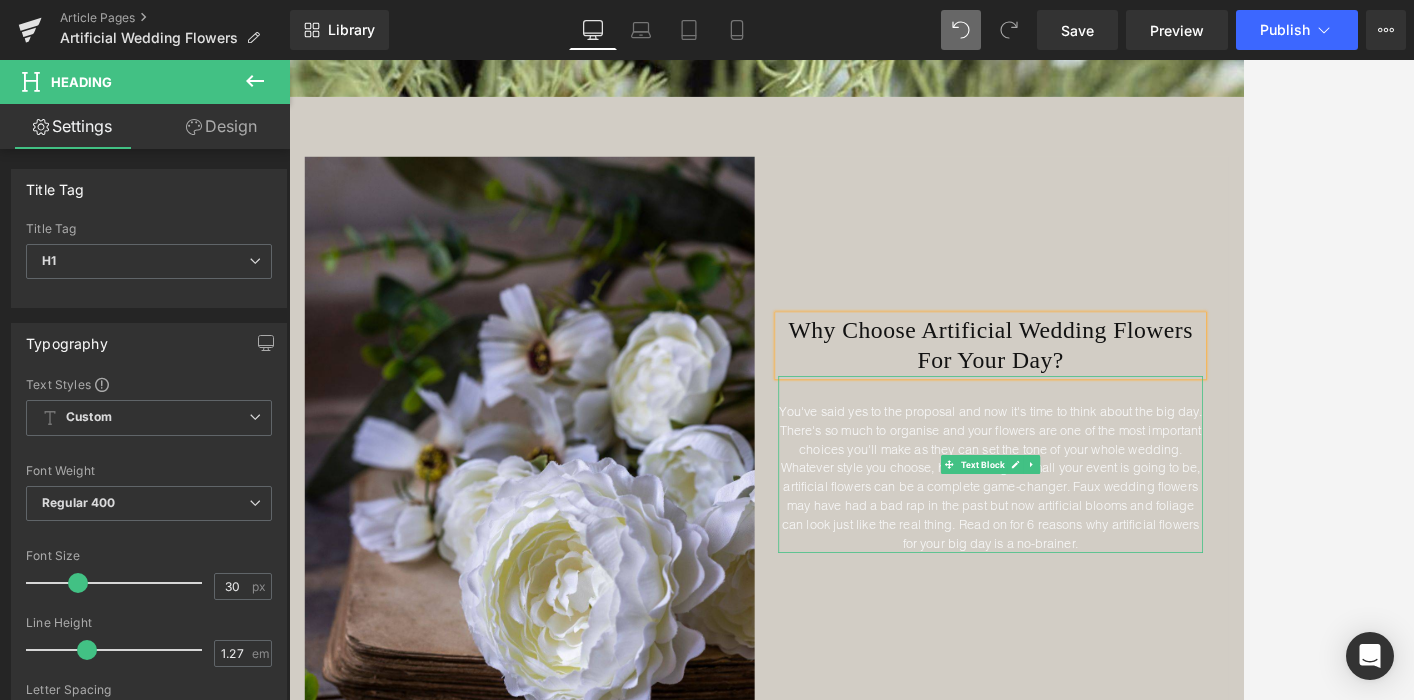 click on "You've said yes to the proposal and now it's time to think about the big day. There's so much to organise and your flowers are one of the most important choices you'll make as they can set the tone of your whole wedding. Whatever style you choose, however big or small your event is going to be, artificial flowers can be a complete game-changer. Faux wedding flowers may have had a bad rap in the past but now artificial blooms and foliage can look just like the real thing. Read on for 6 reasons why artificial flowers for your big day is a no-brainer." at bounding box center [1178, 589] 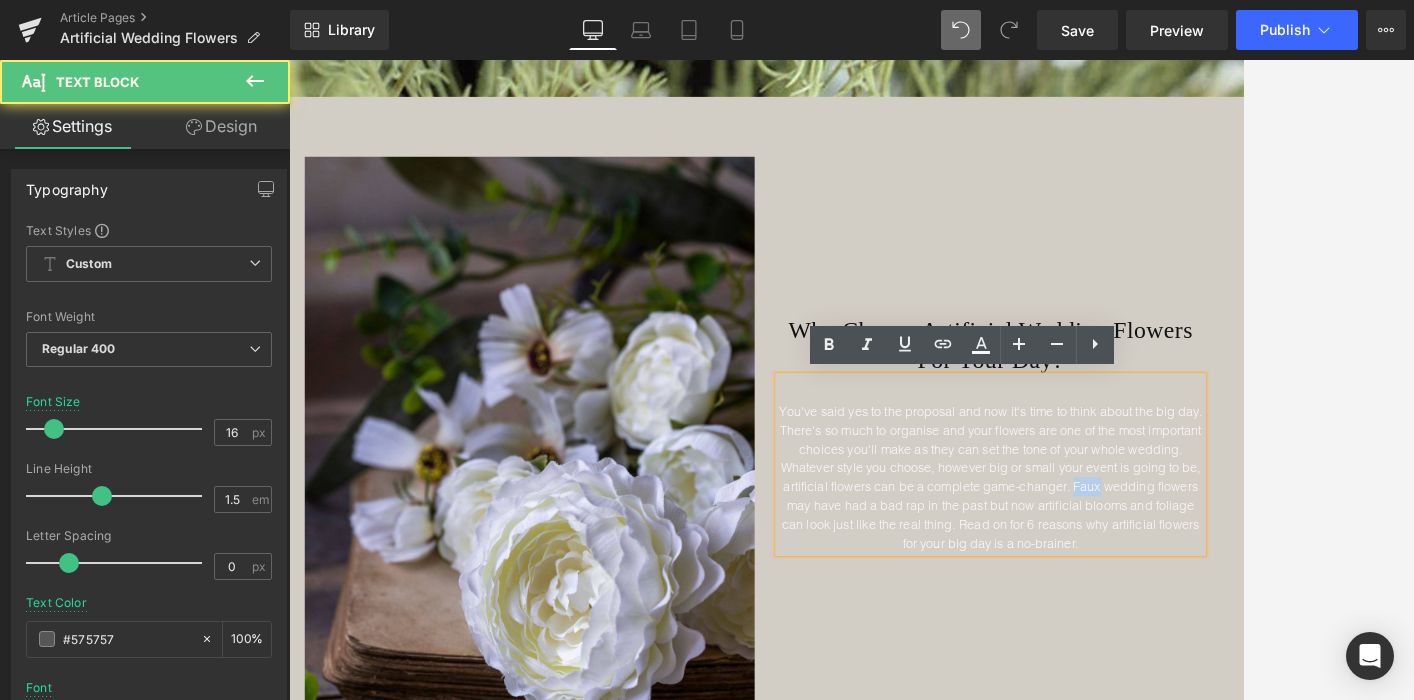 click on "You've said yes to the proposal and now it's time to think about the big day. There's so much to organise and your flowers are one of the most important choices you'll make as they can set the tone of your whole wedding. Whatever style you choose, however big or small your event is going to be, artificial flowers can be a complete game-changer. Faux wedding flowers may have had a bad rap in the past but now artificial blooms and foliage can look just like the real thing. Read on for 6 reasons why artificial flowers for your big day is a no-brainer." at bounding box center (1178, 589) 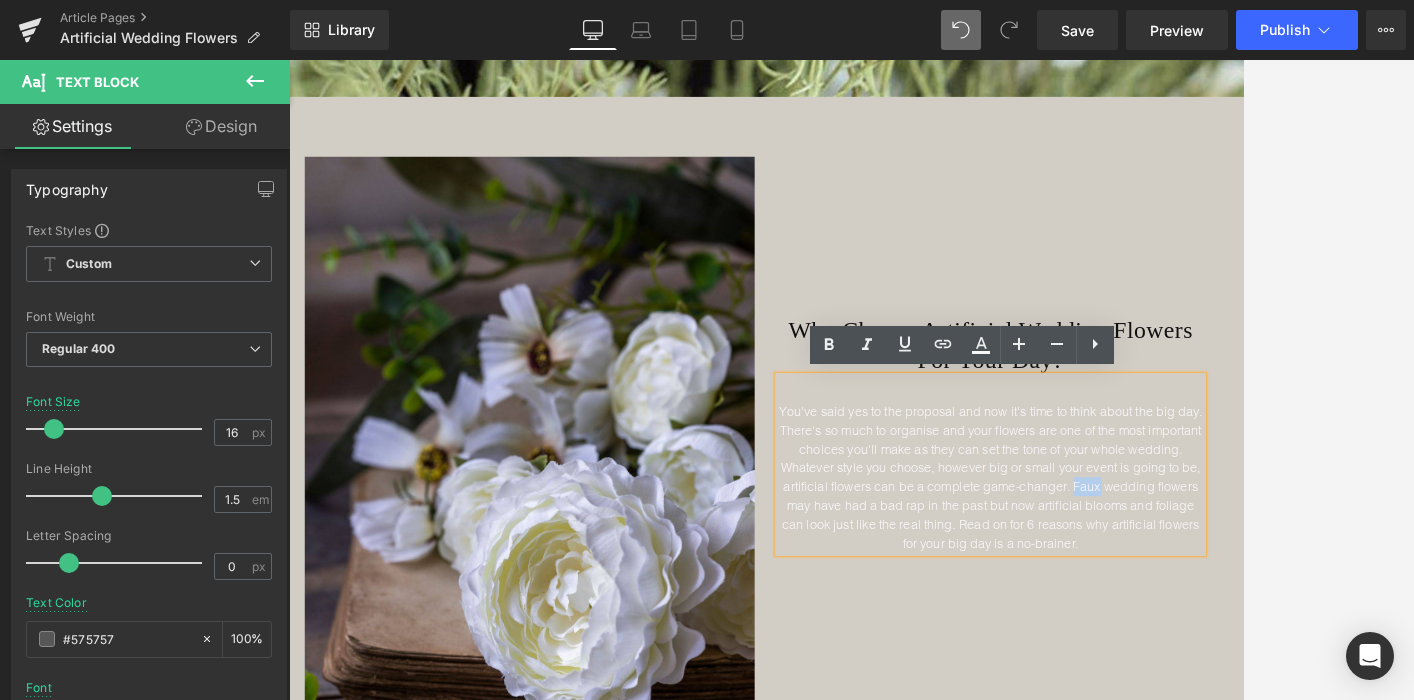 type 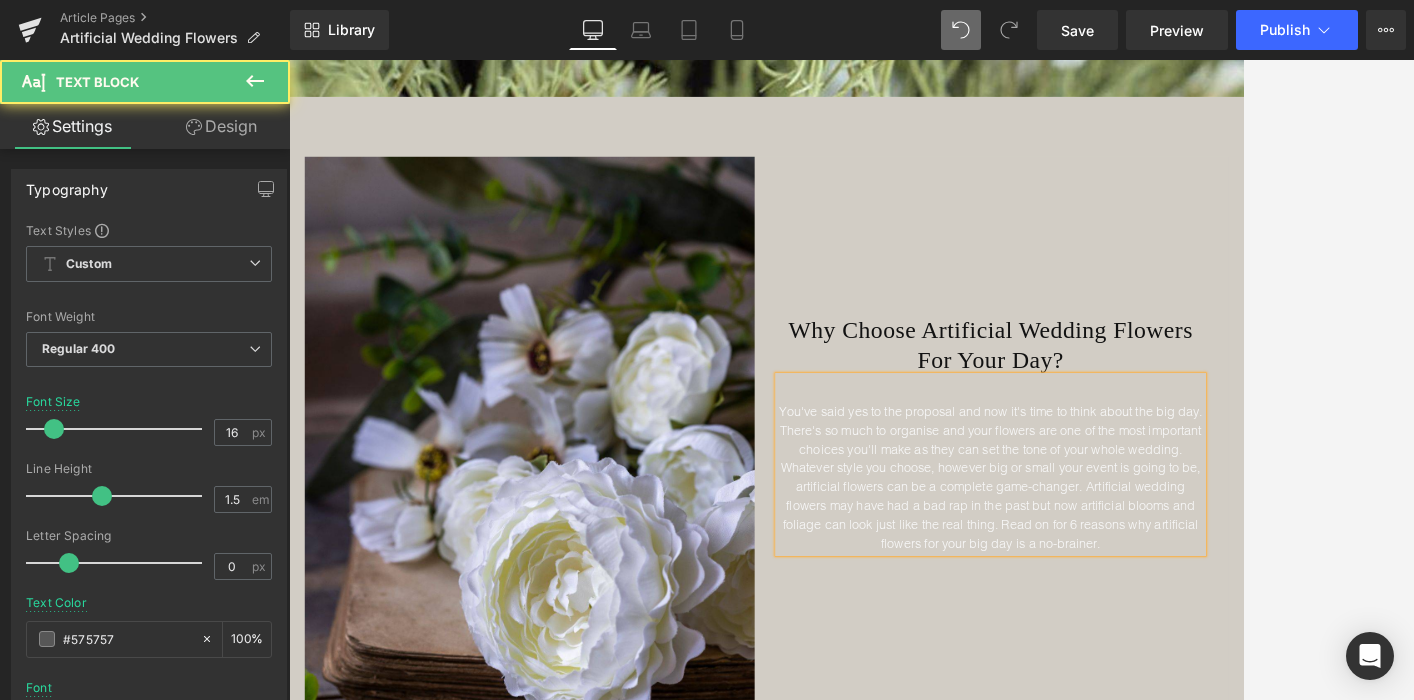 click on "You've said yes to the proposal and now it's time to think about the big day. There's so much to organise and your flowers are one of the most important choices you'll make as they can set the tone of your whole wedding. Whatever style you choose, however big or small your event is going to be, artificial flowers can be a complete game-changer. Artificial wedding flowers may have had a bad rap in the past but now artificial blooms and foliage can look just like the real thing. Read on for 6 reasons why artificial flowers for your big day is a no-brainer." at bounding box center (1178, 589) 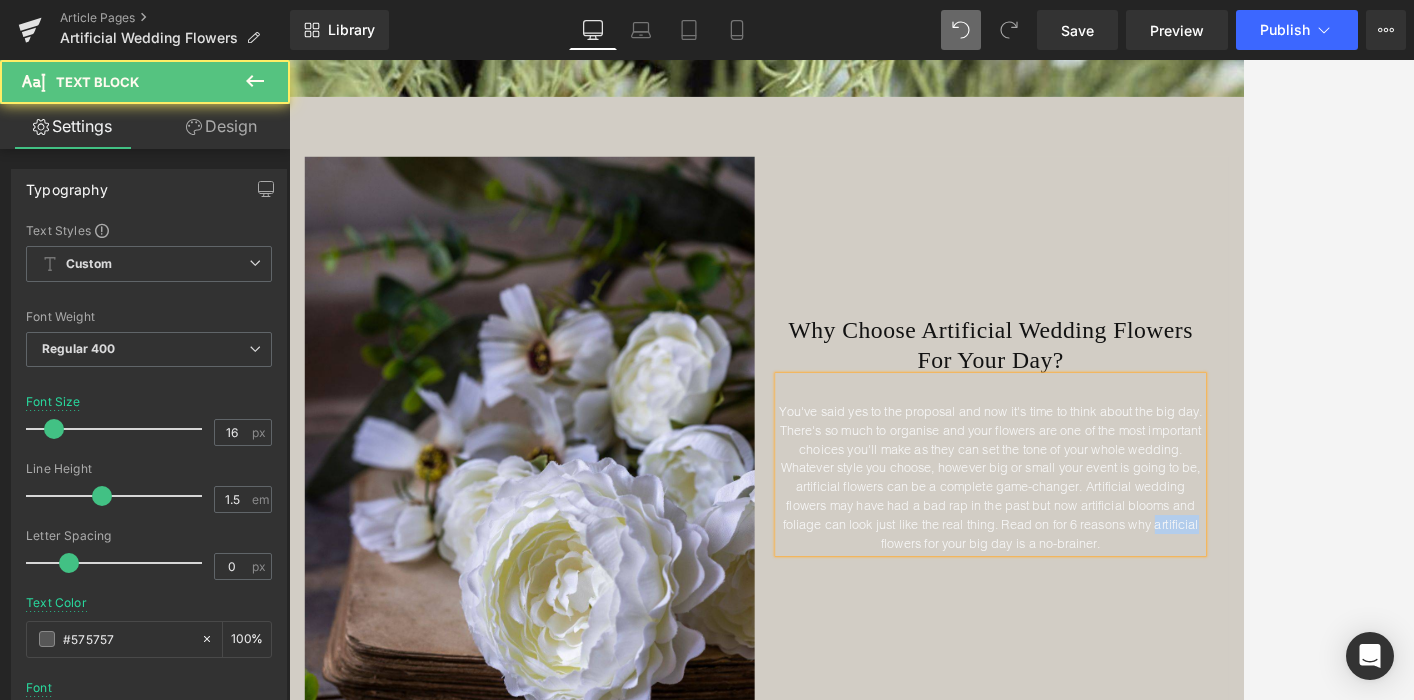 click on "You've said yes to the proposal and now it's time to think about the big day. There's so much to organise and your flowers are one of the most important choices you'll make as they can set the tone of your whole wedding. Whatever style you choose, however big or small your event is going to be, artificial flowers can be a complete game-changer. Artificial wedding flowers may have had a bad rap in the past but now artificial blooms and foliage can look just like the real thing. Read on for 6 reasons why artificial flowers for your big day is a no-brainer." at bounding box center [1178, 589] 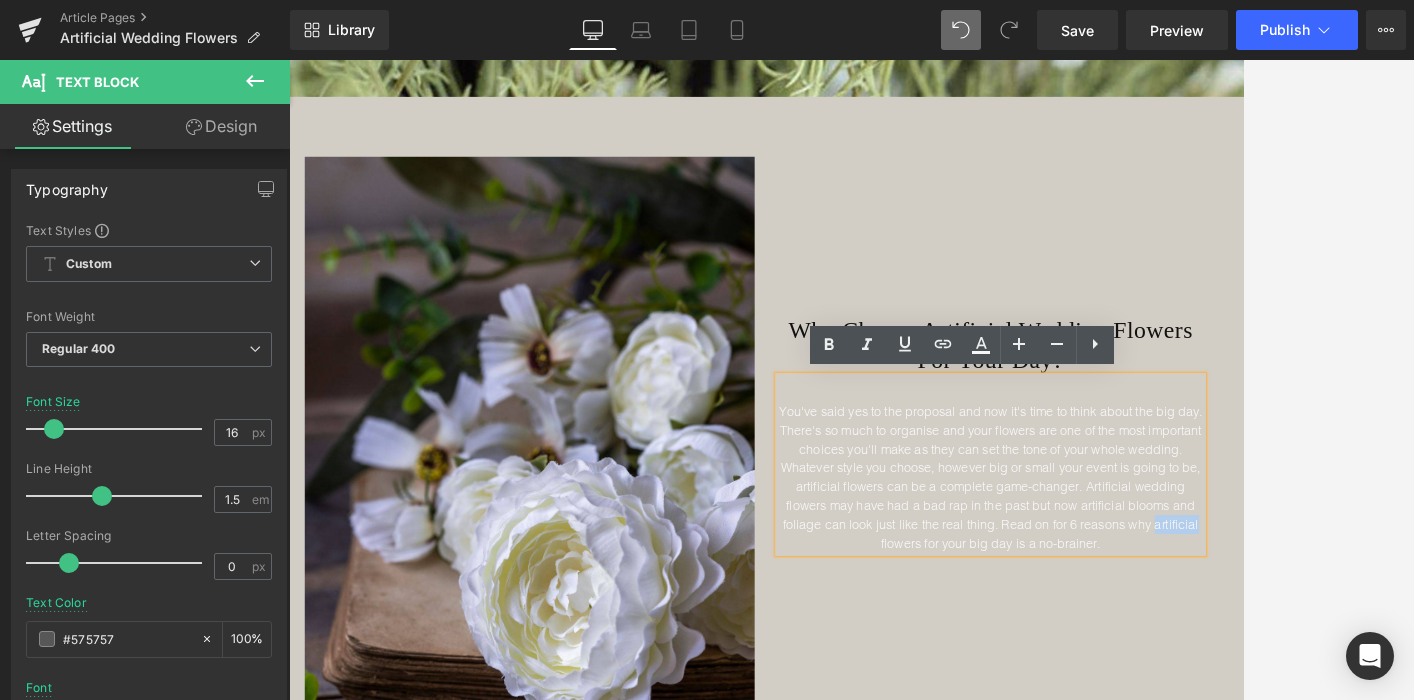 click on "Why Choose Artificial Wedding Flowers For Your Day? Heading         You've said yes to the proposal and now it's time to think about the big day. There's so much to organise and your flowers are one of the most important choices you'll make as they can set the tone of your whole wedding. Whatever style you choose, however big or small your event is going to be, artificial flowers can be a complete game-changer. Artificial wedding flowers may have had a bad rap in the past but now artificial blooms and foliage can look just like the real thing. Read on for 6 reasons why artificial flowers for your big day is a no-brainer. Text Block         Row" at bounding box center (1186, 539) 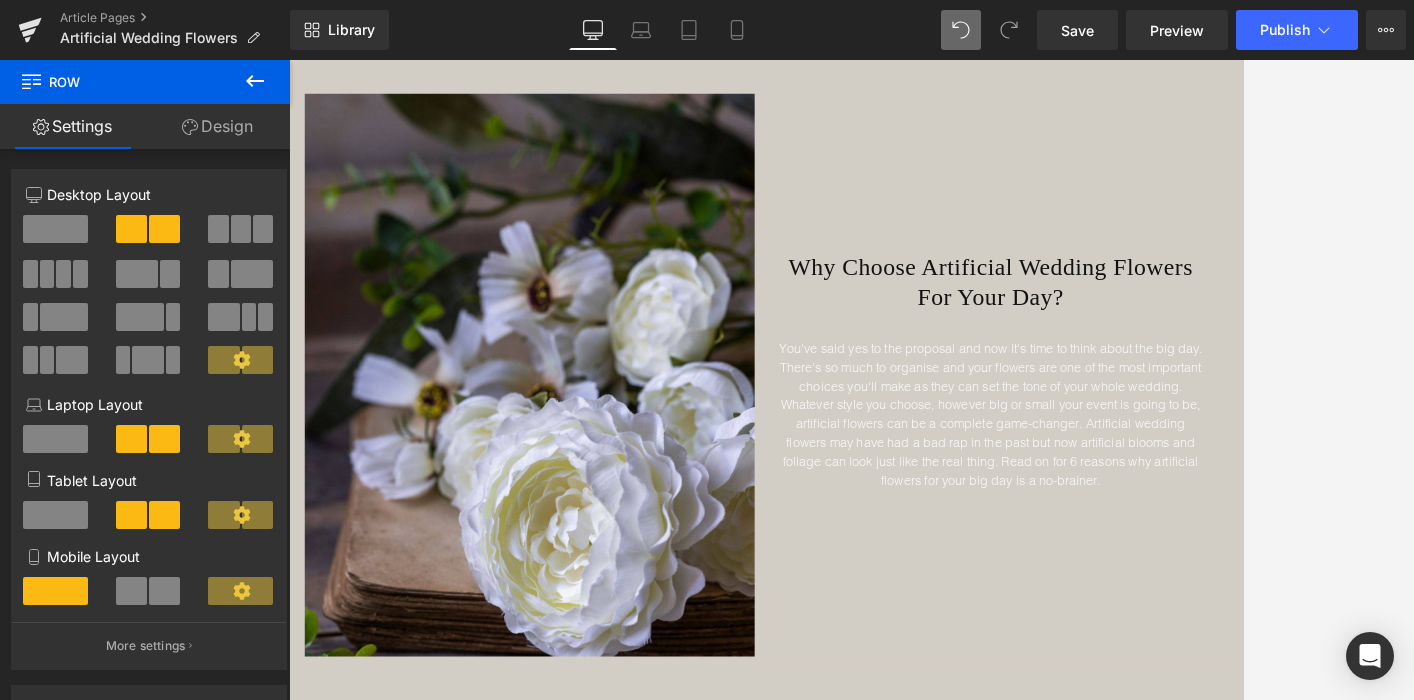 scroll, scrollTop: 0, scrollLeft: 0, axis: both 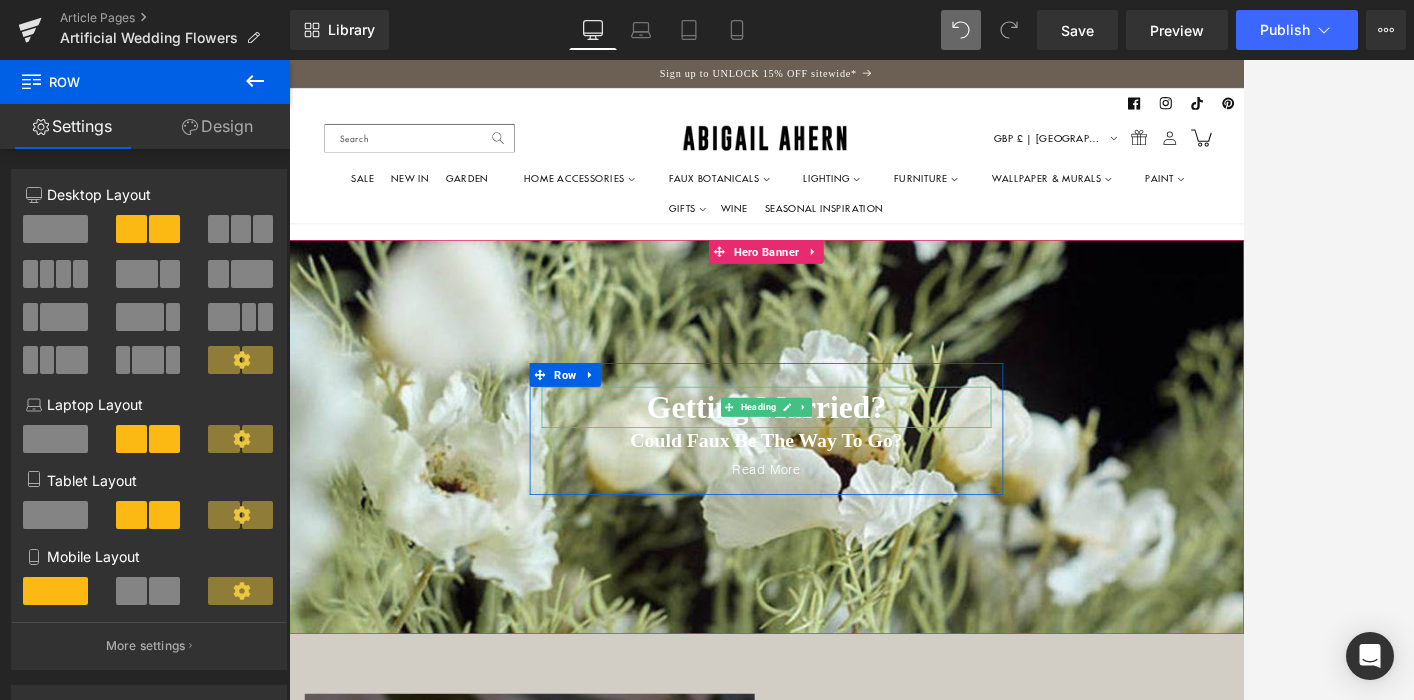 click on "Getting Married?" at bounding box center [894, 500] 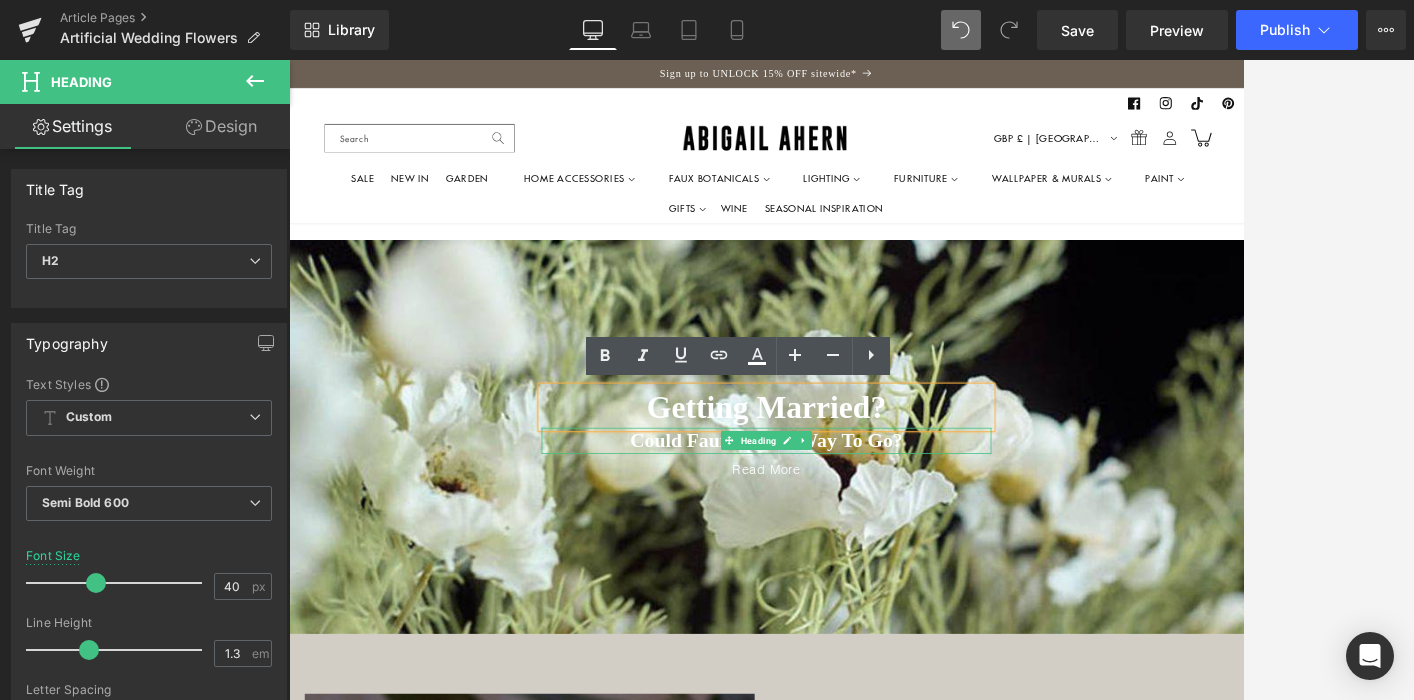 click on "Could Faux Be The Way To Go?" at bounding box center [894, 542] 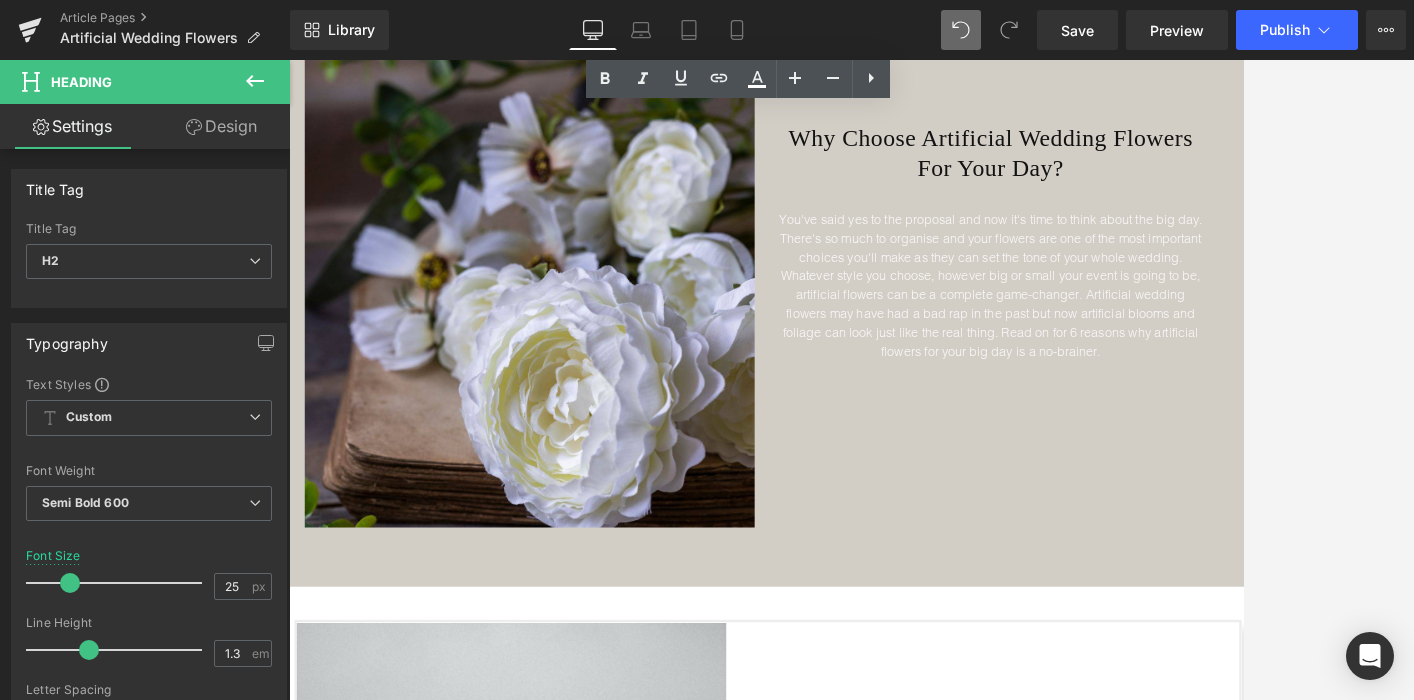 scroll, scrollTop: 0, scrollLeft: 0, axis: both 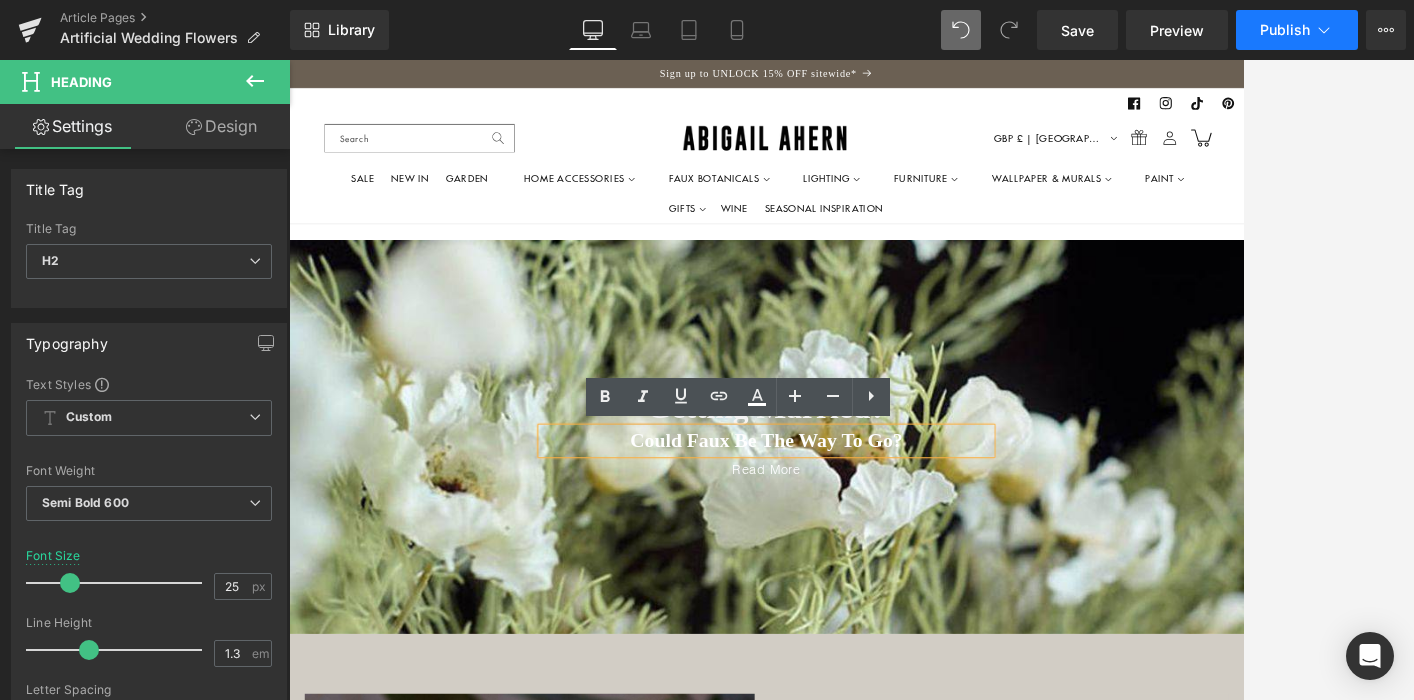 click on "Publish" at bounding box center (1297, 30) 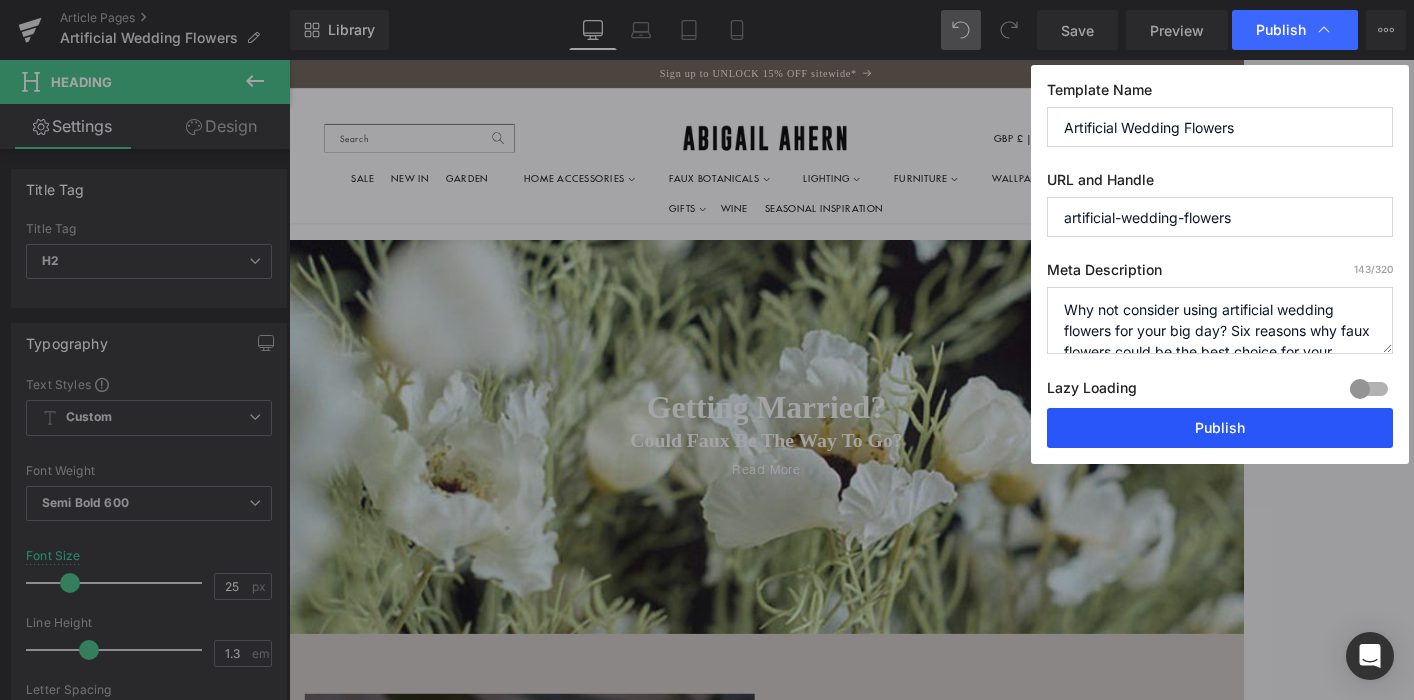 click on "Publish" at bounding box center (1220, 428) 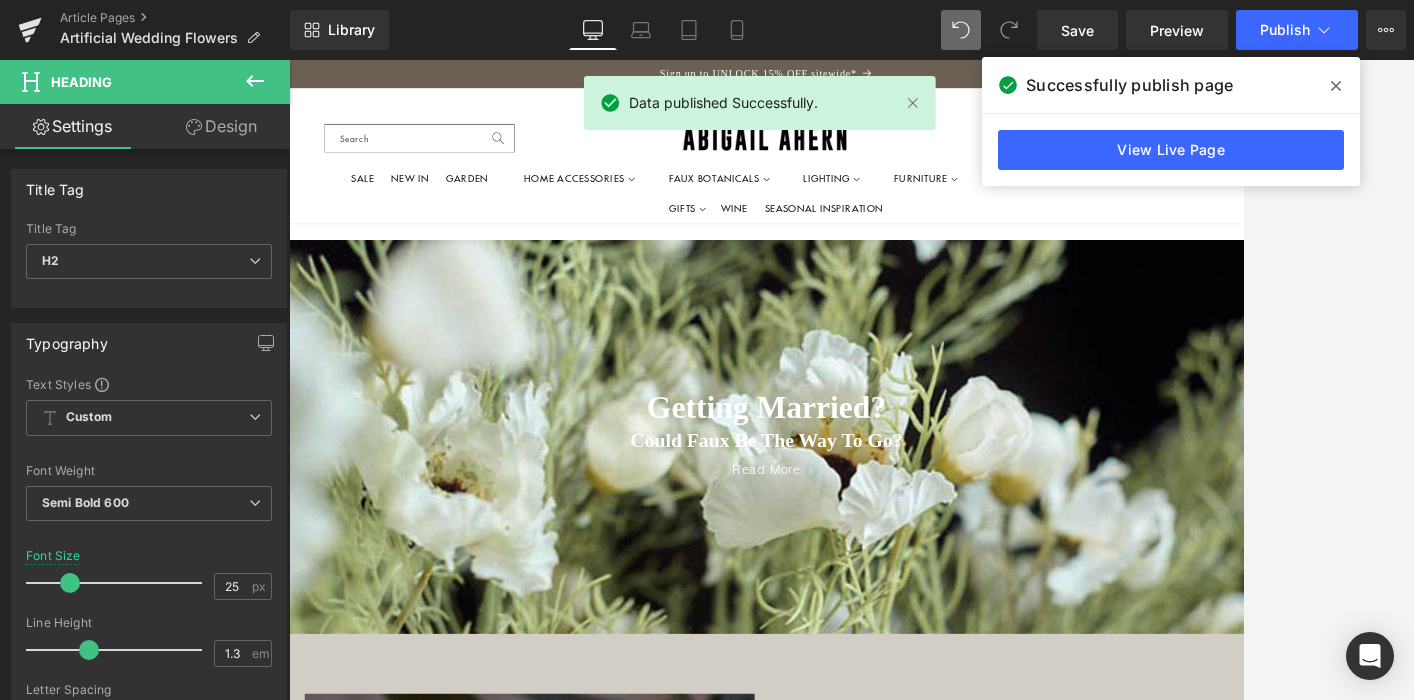 click at bounding box center [1336, 86] 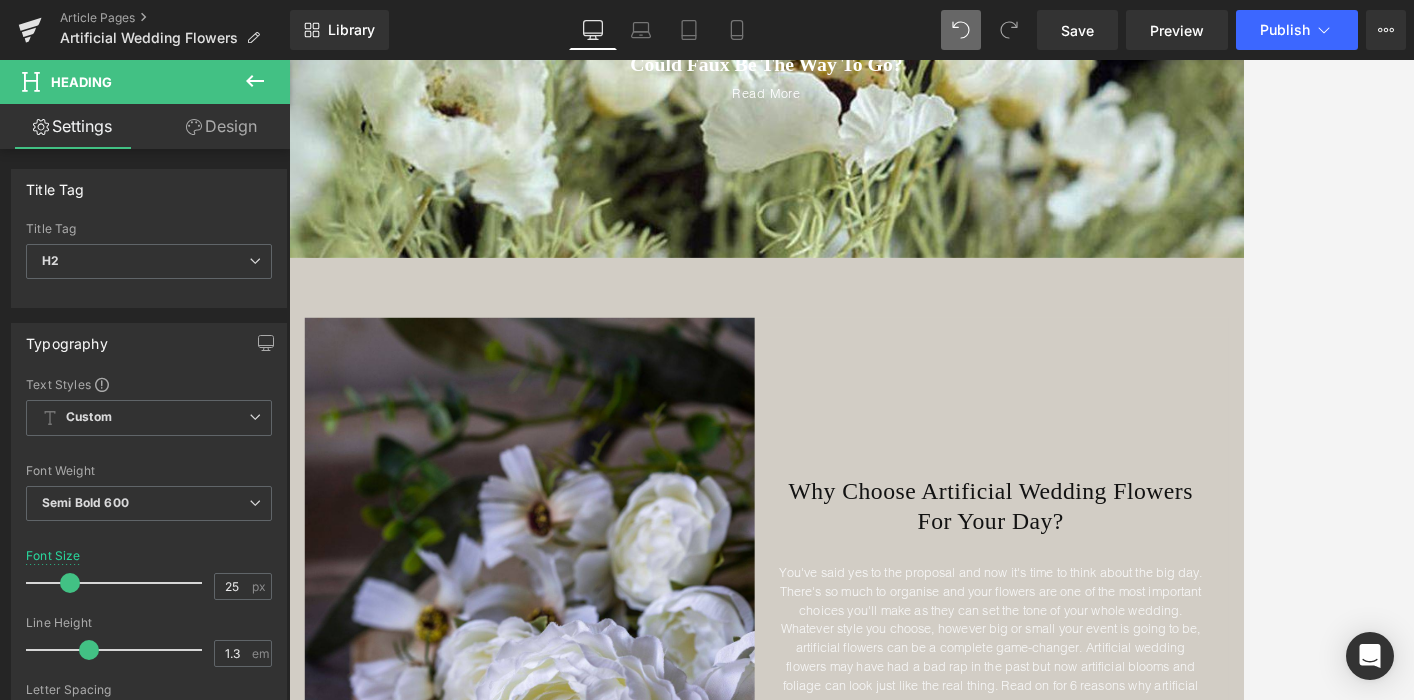 scroll, scrollTop: 541, scrollLeft: 0, axis: vertical 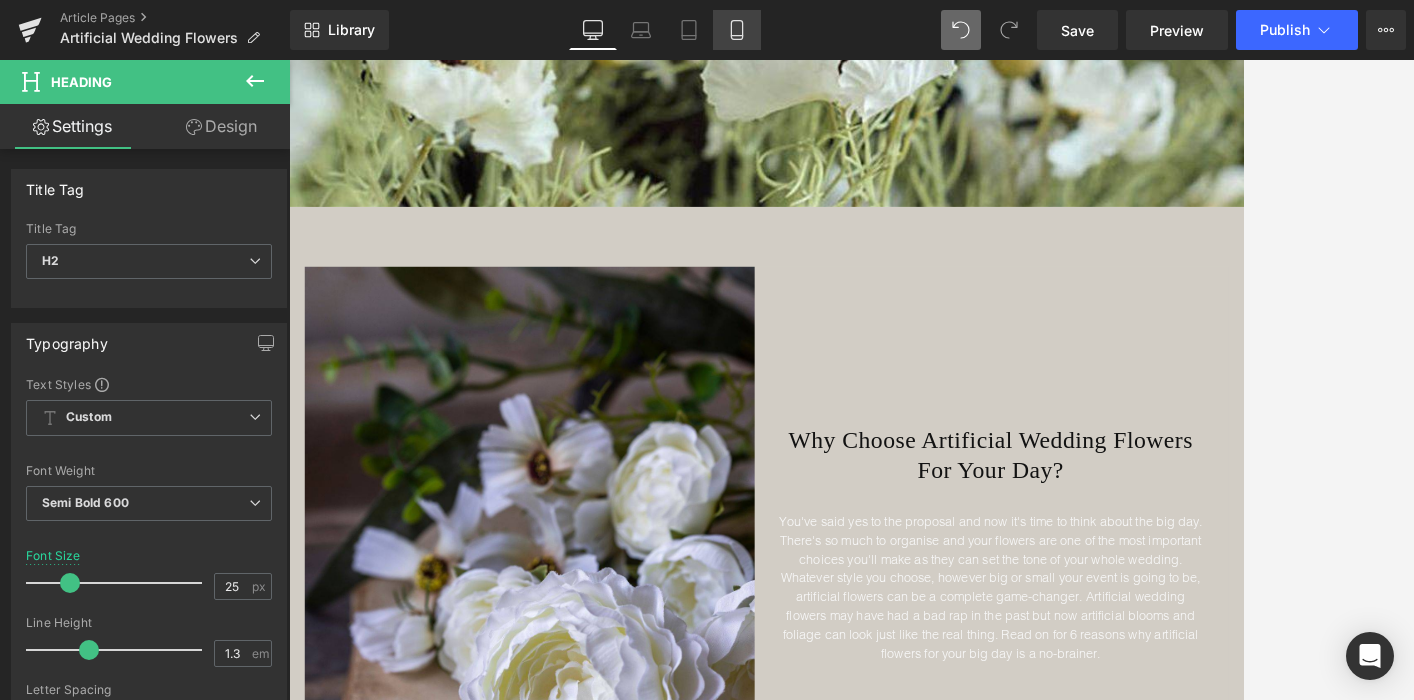 click 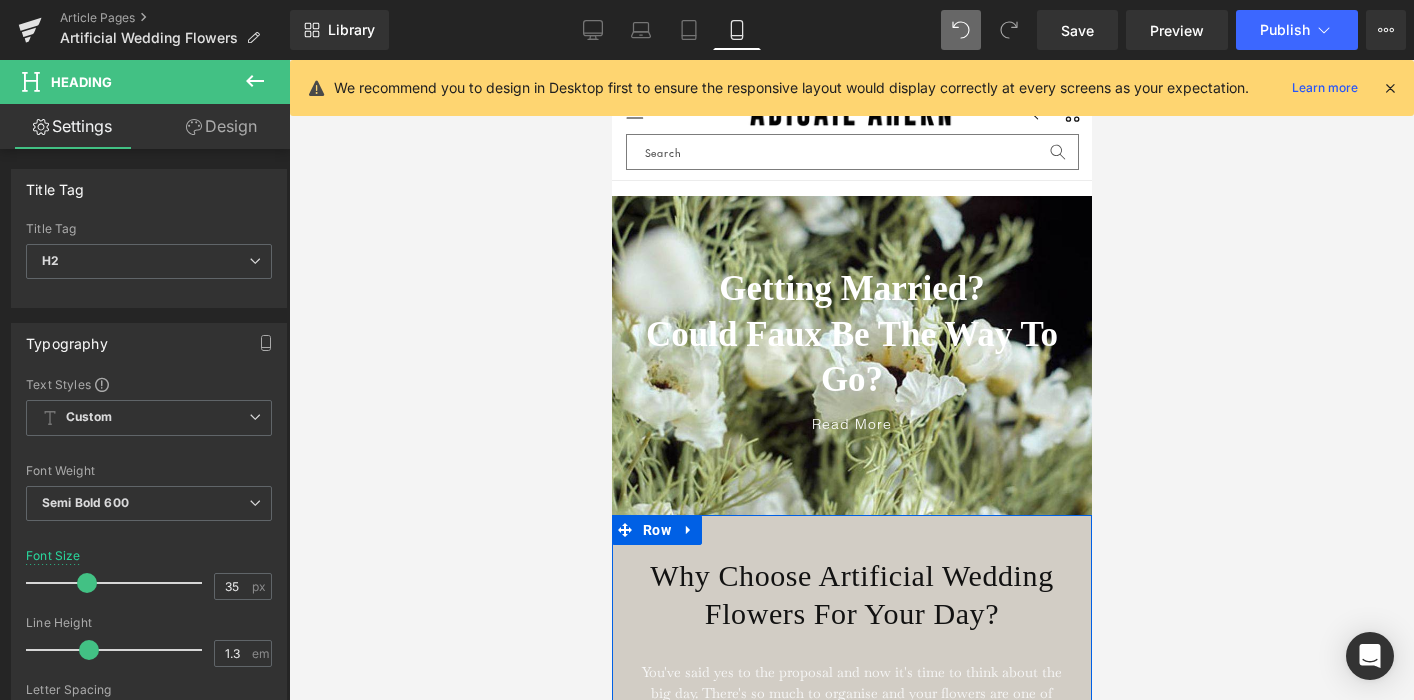 scroll, scrollTop: 48, scrollLeft: 0, axis: vertical 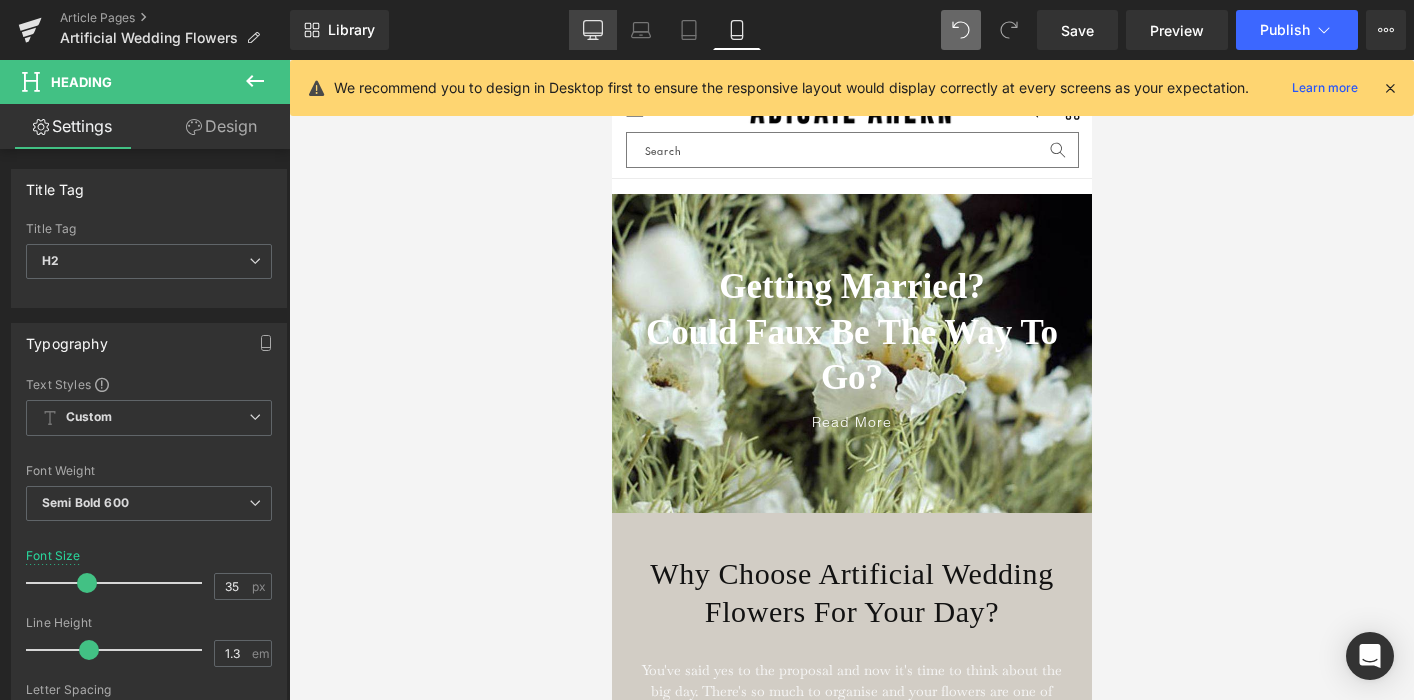 click on "Desktop" at bounding box center [593, 30] 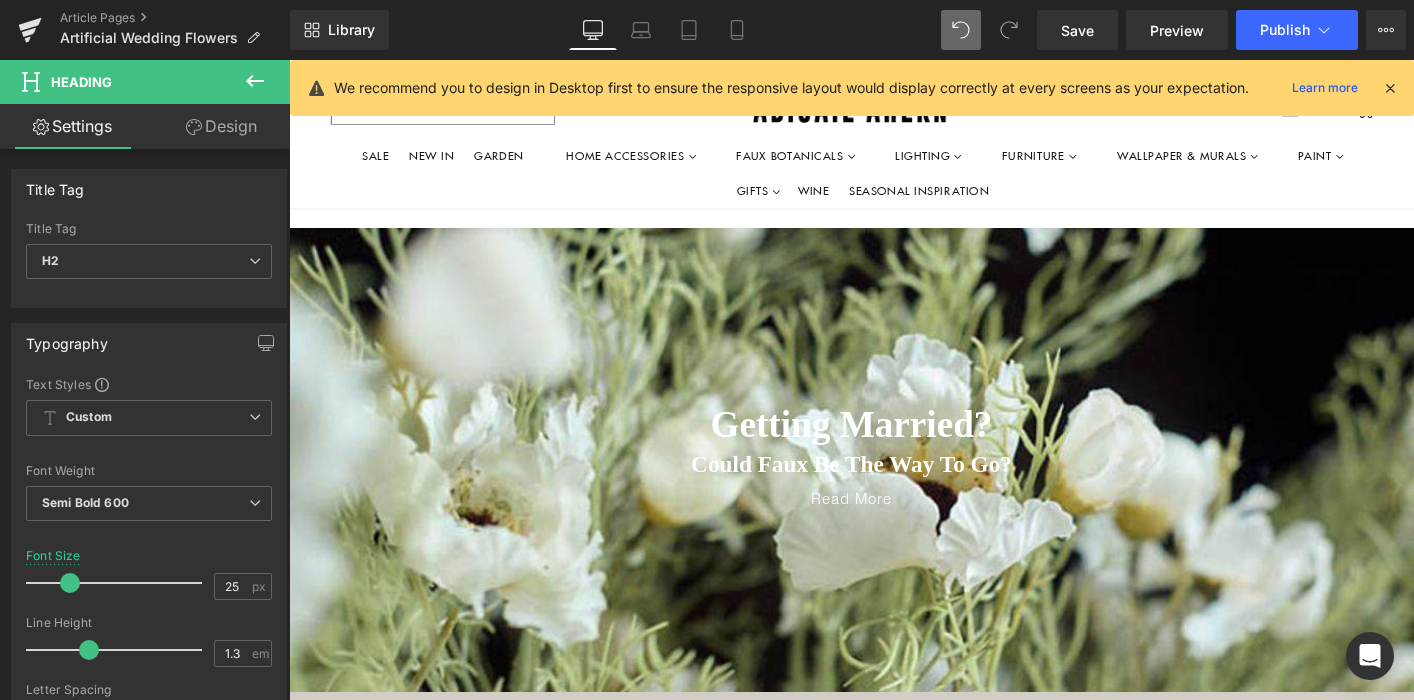 scroll, scrollTop: 216, scrollLeft: 0, axis: vertical 